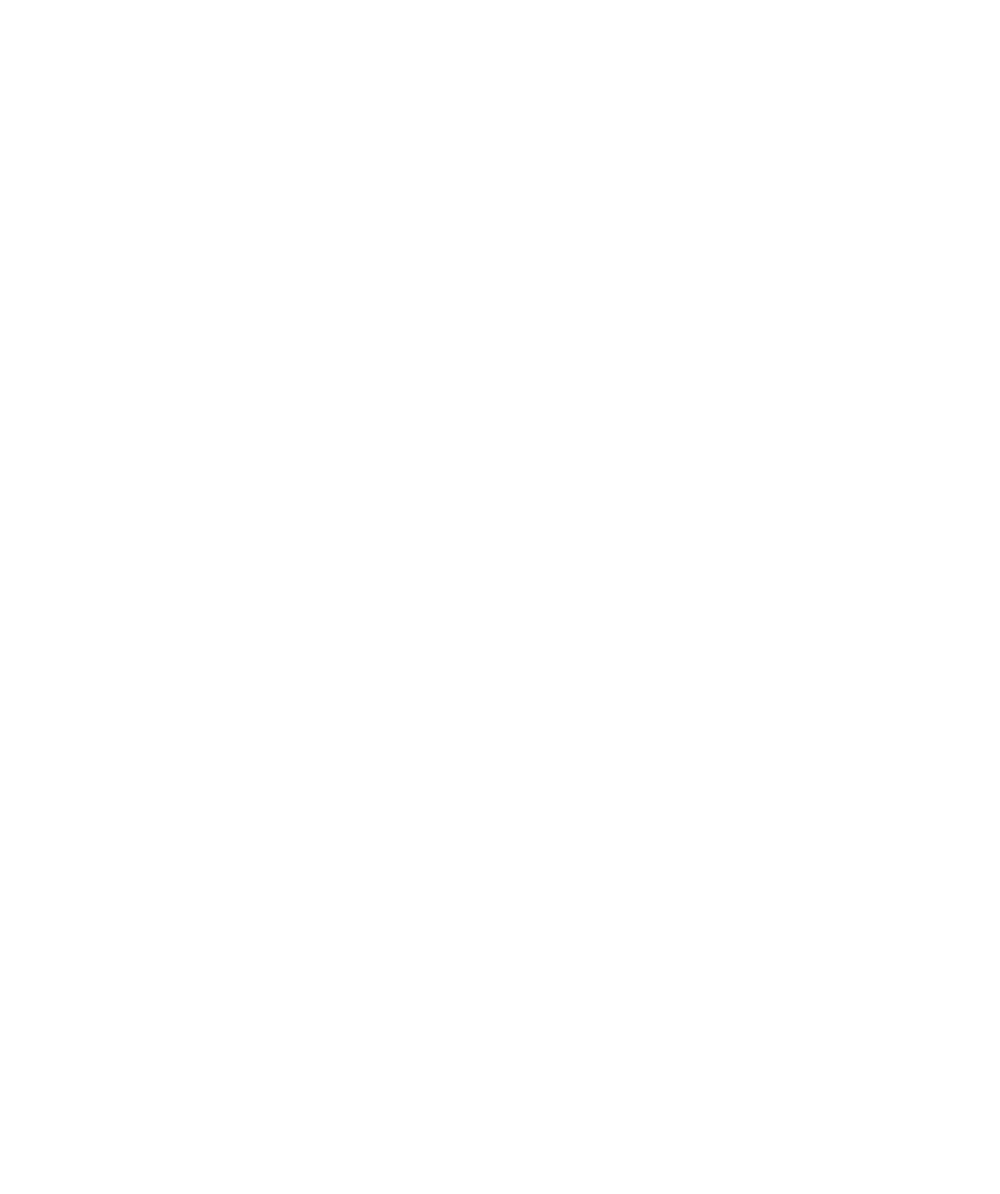 scroll, scrollTop: 0, scrollLeft: 0, axis: both 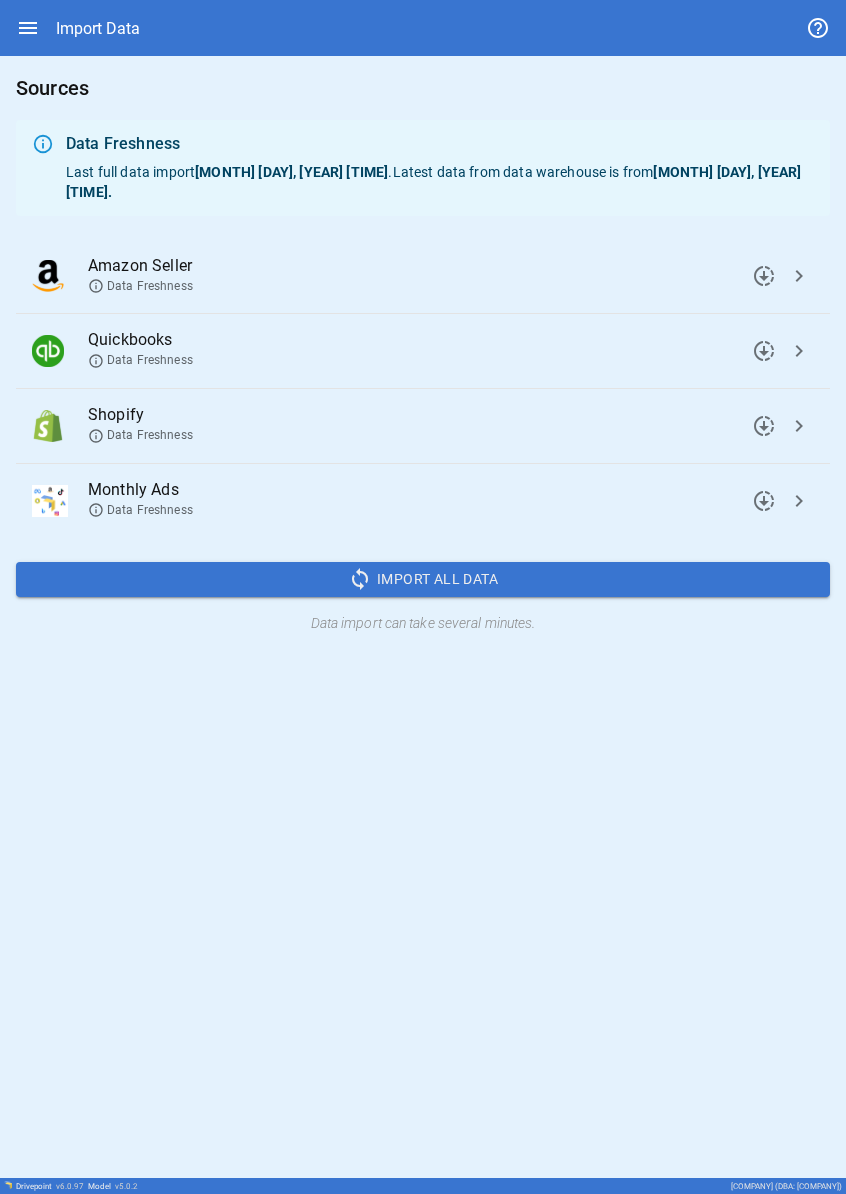 click on "chevron_right" at bounding box center [764, 276] 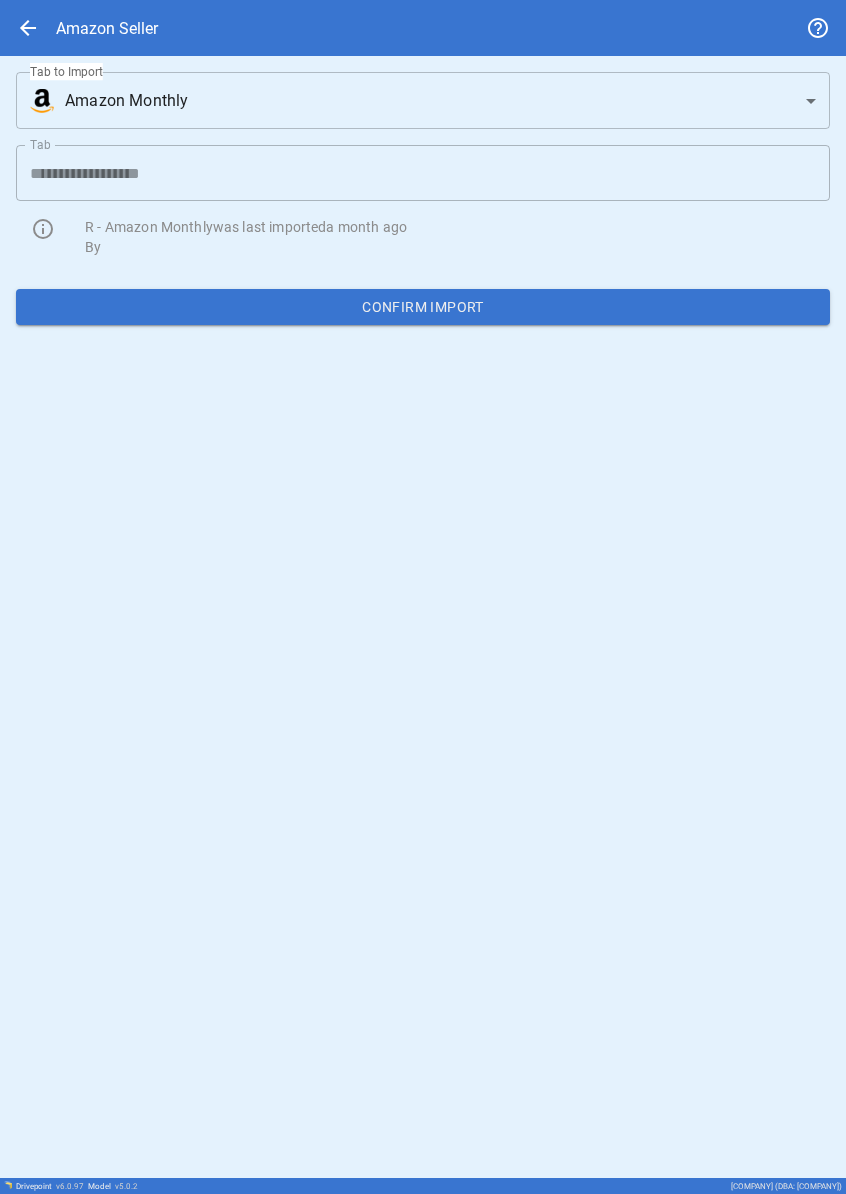 click on "**********" at bounding box center [423, 597] 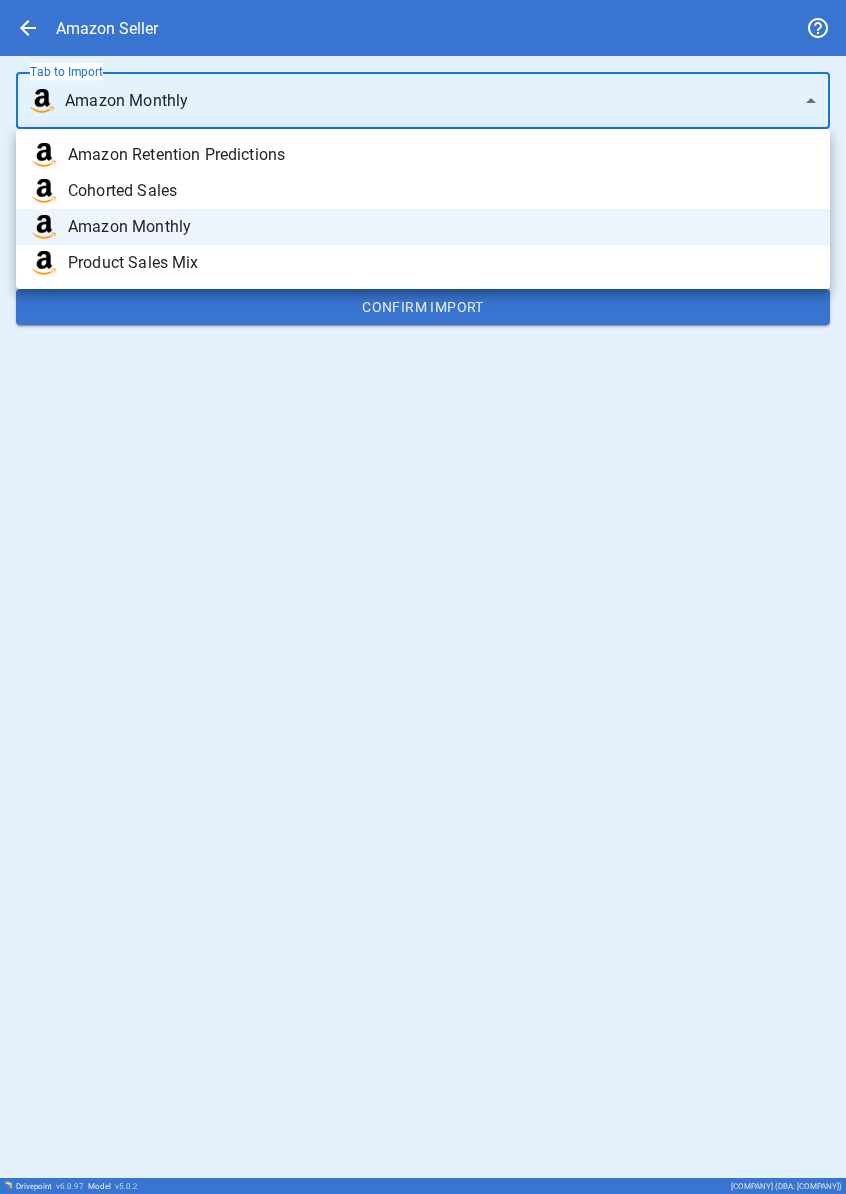 click at bounding box center (423, 597) 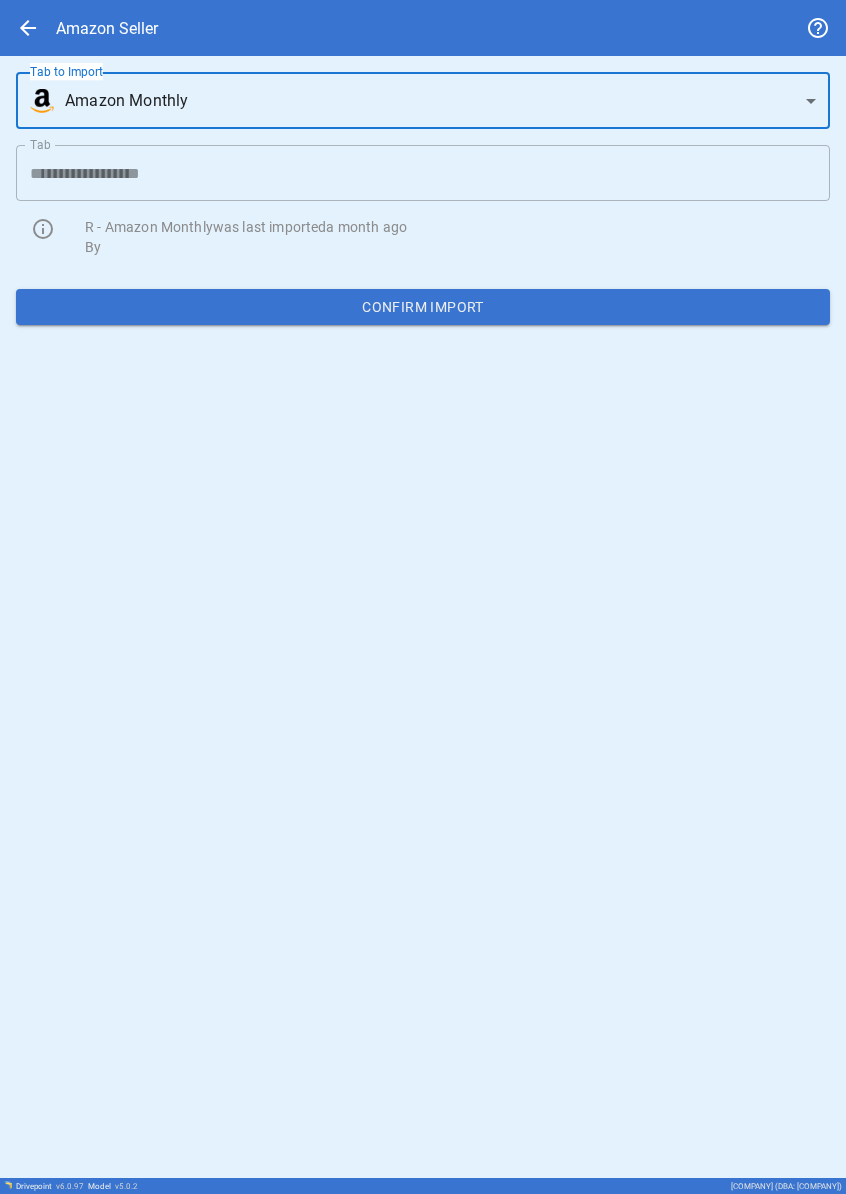click on "Confirm Import" at bounding box center (423, 307) 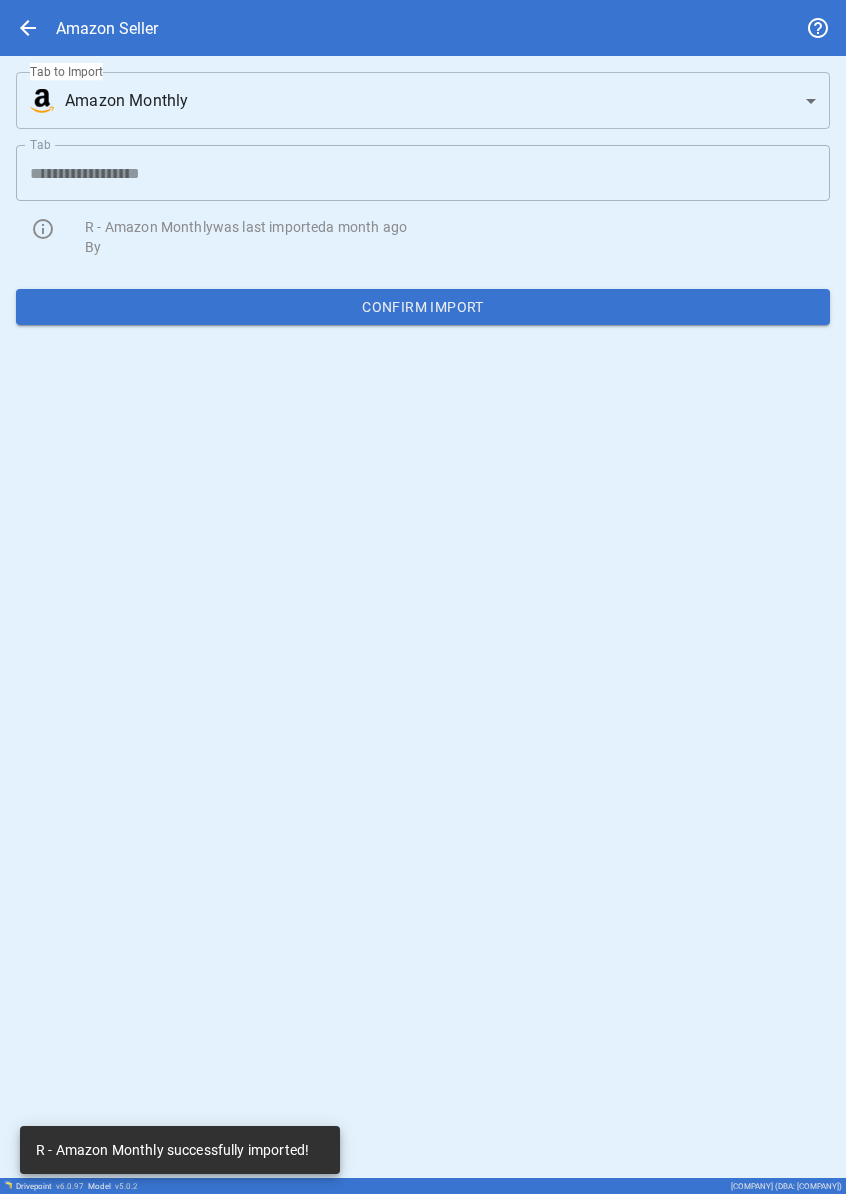 click on "**********" at bounding box center (423, 597) 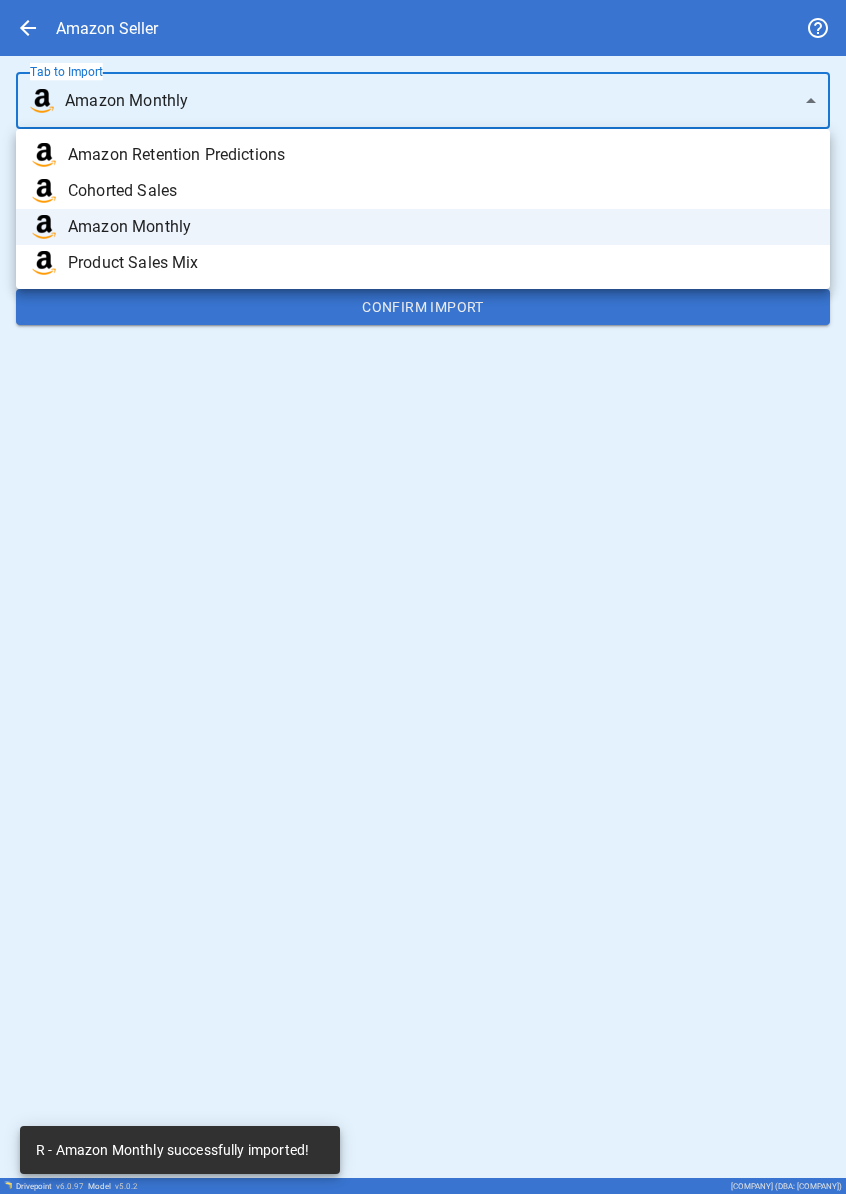 click on "Amazon Retention Predictions" at bounding box center (441, 155) 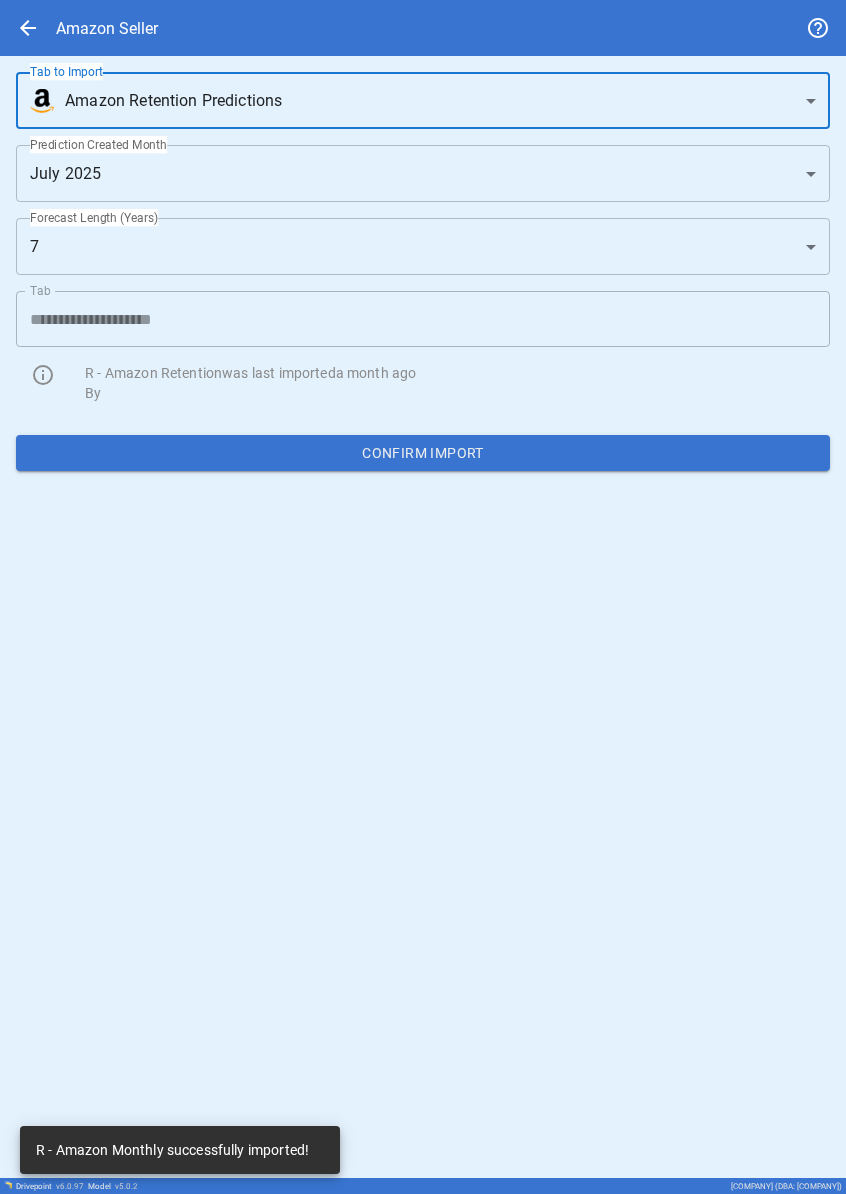 click on "Confirm Import" at bounding box center [423, 453] 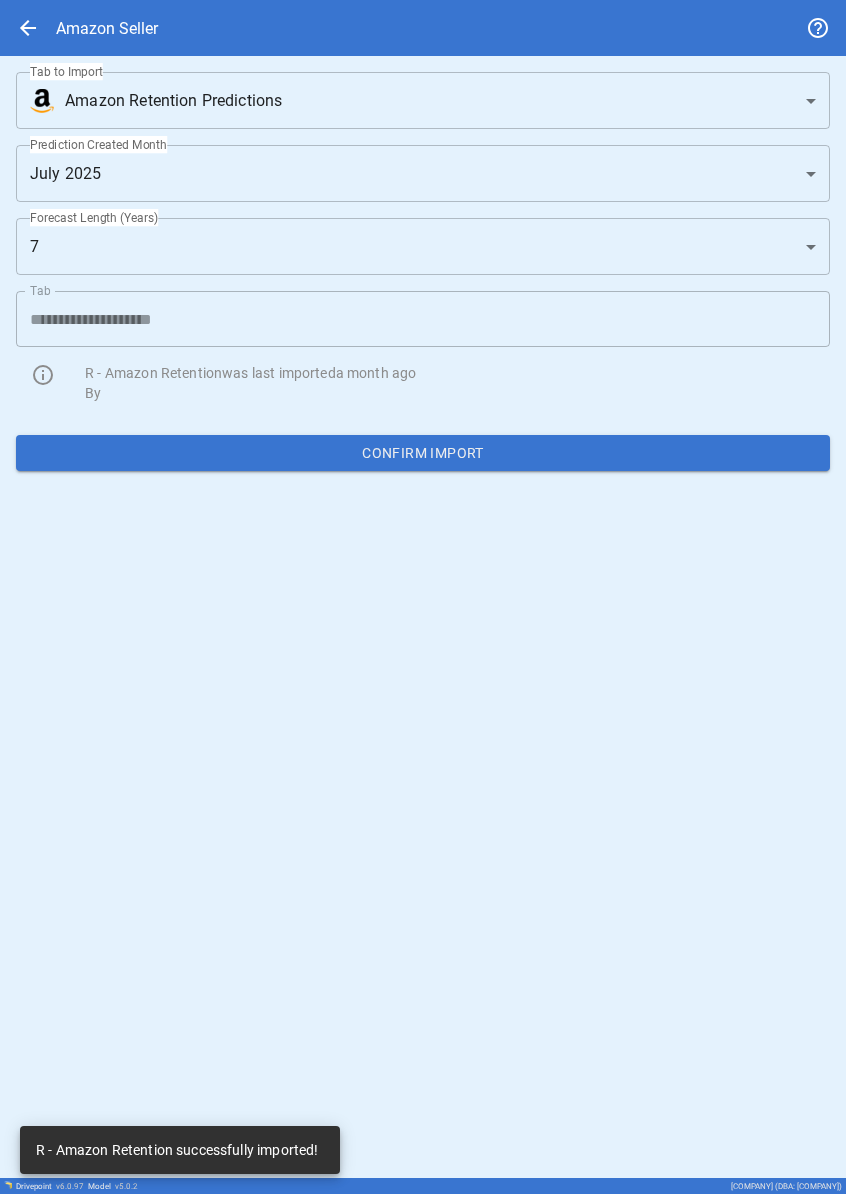 click on "**********" at bounding box center [423, 597] 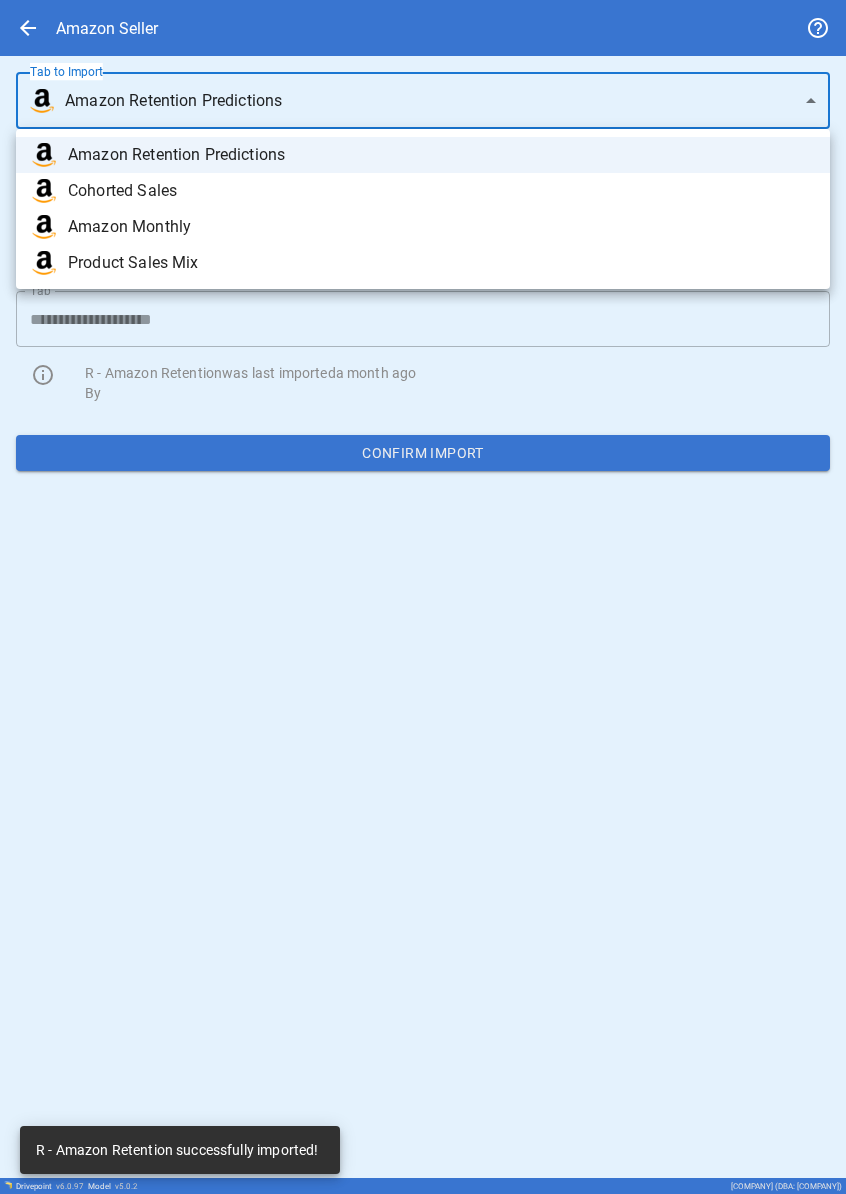 click on "Product Sales Mix" at bounding box center [441, 155] 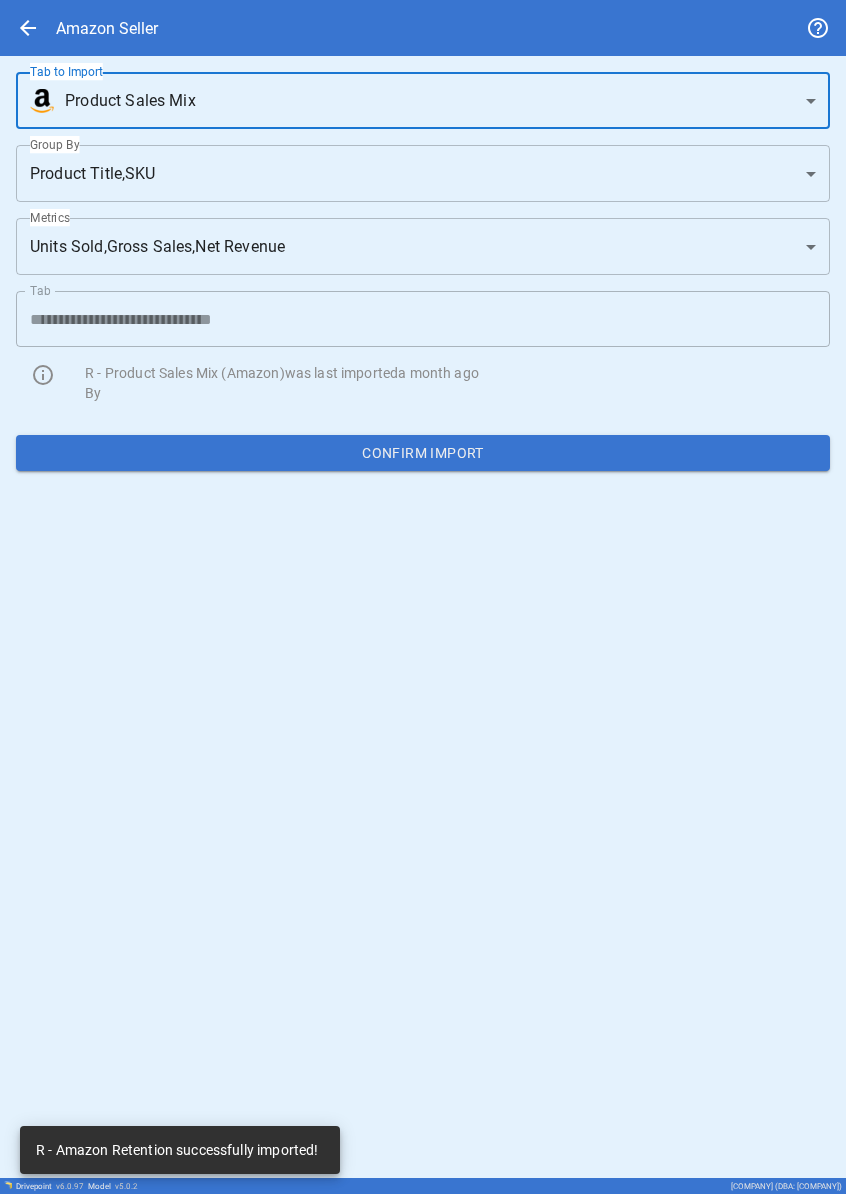 click on "Confirm Import" at bounding box center (423, 453) 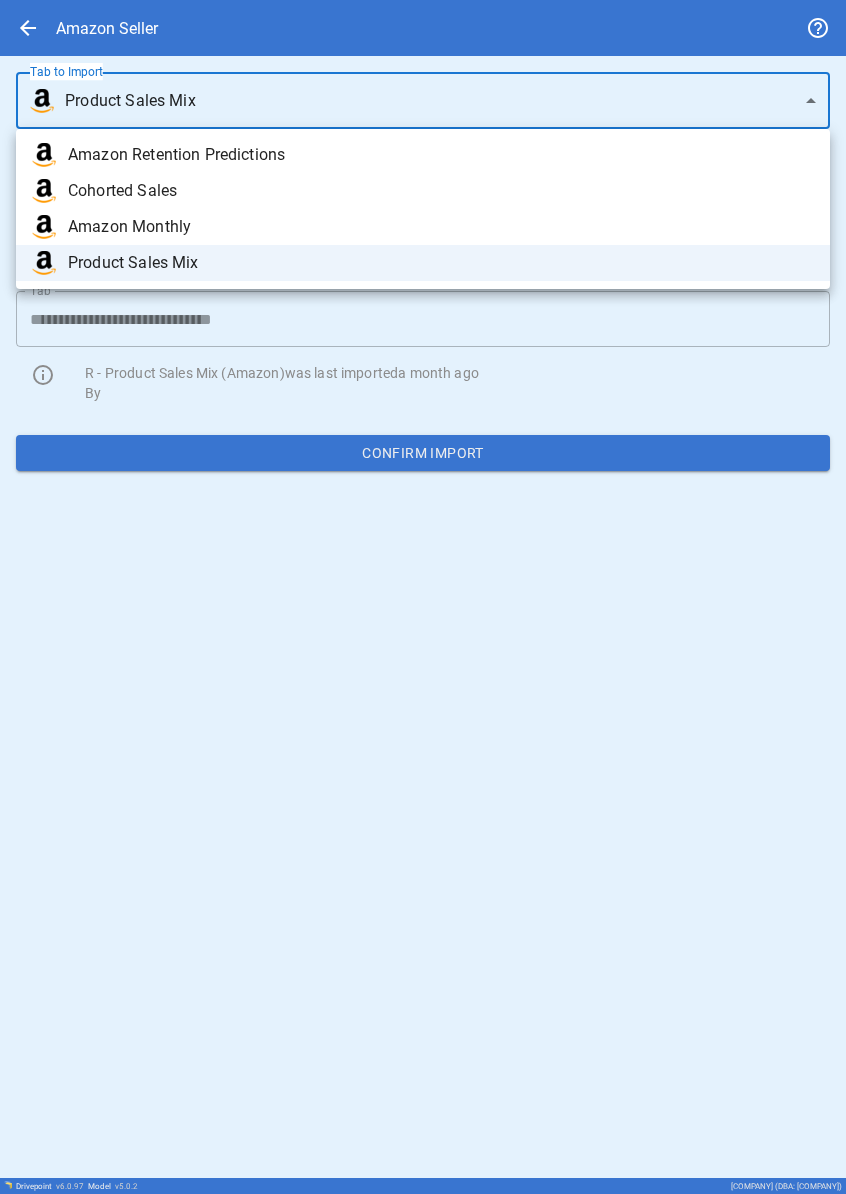 click on "**********" at bounding box center [423, 597] 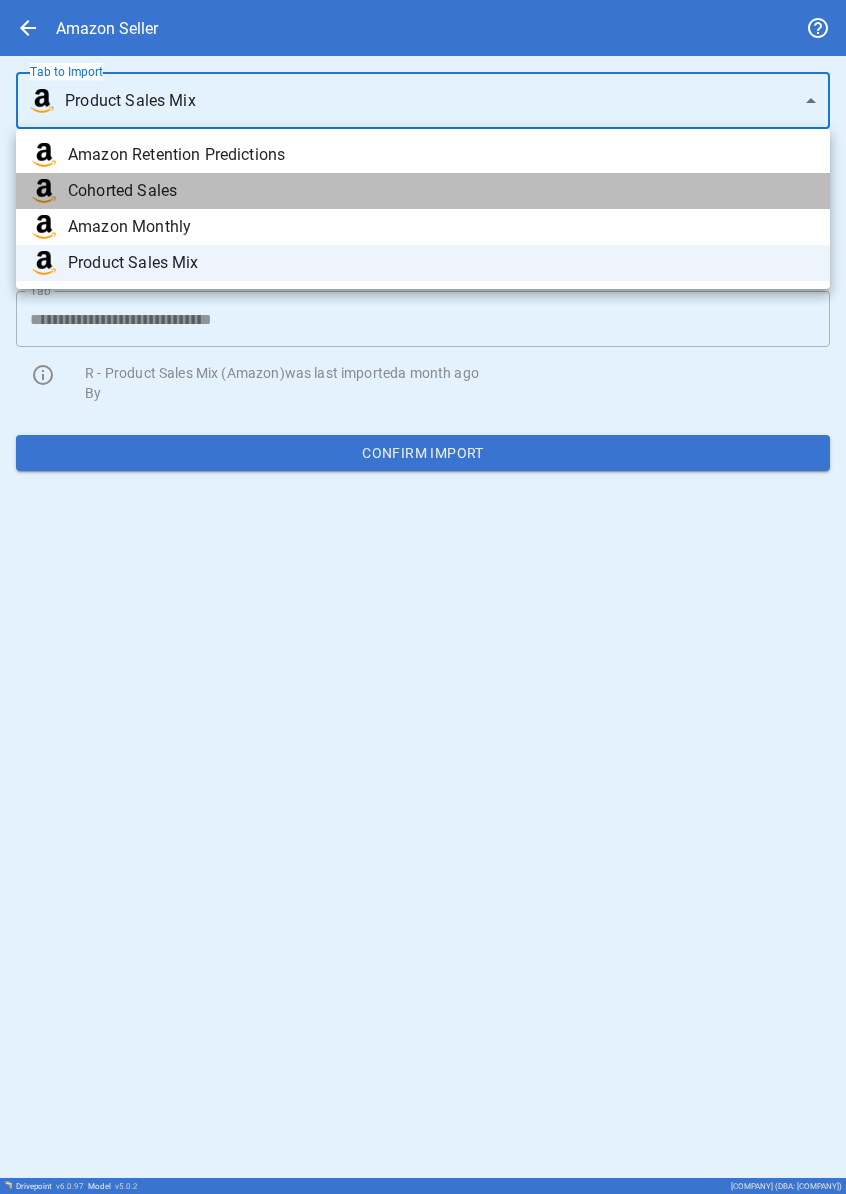 click on "Cohorted Sales" at bounding box center (441, 155) 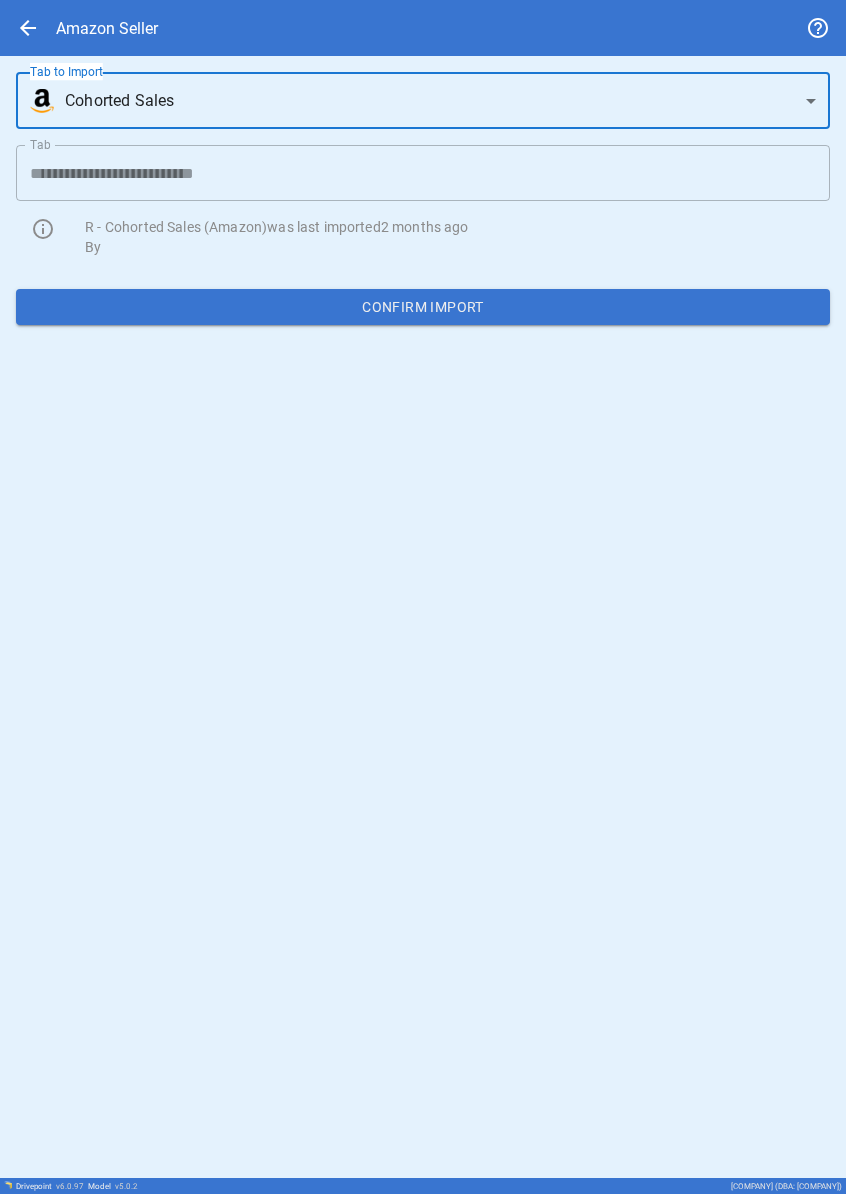 click on "Confirm Import" at bounding box center [423, 307] 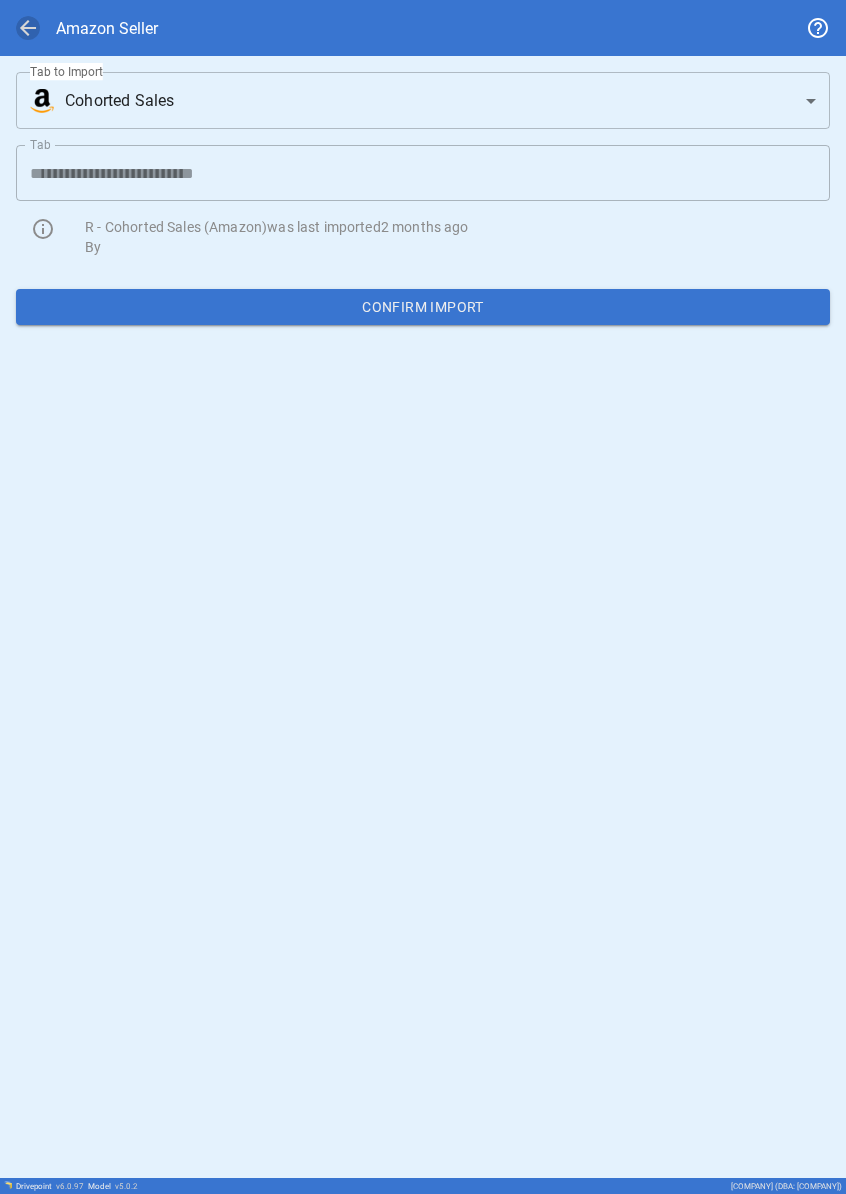 click on "arrow_back" at bounding box center [28, 28] 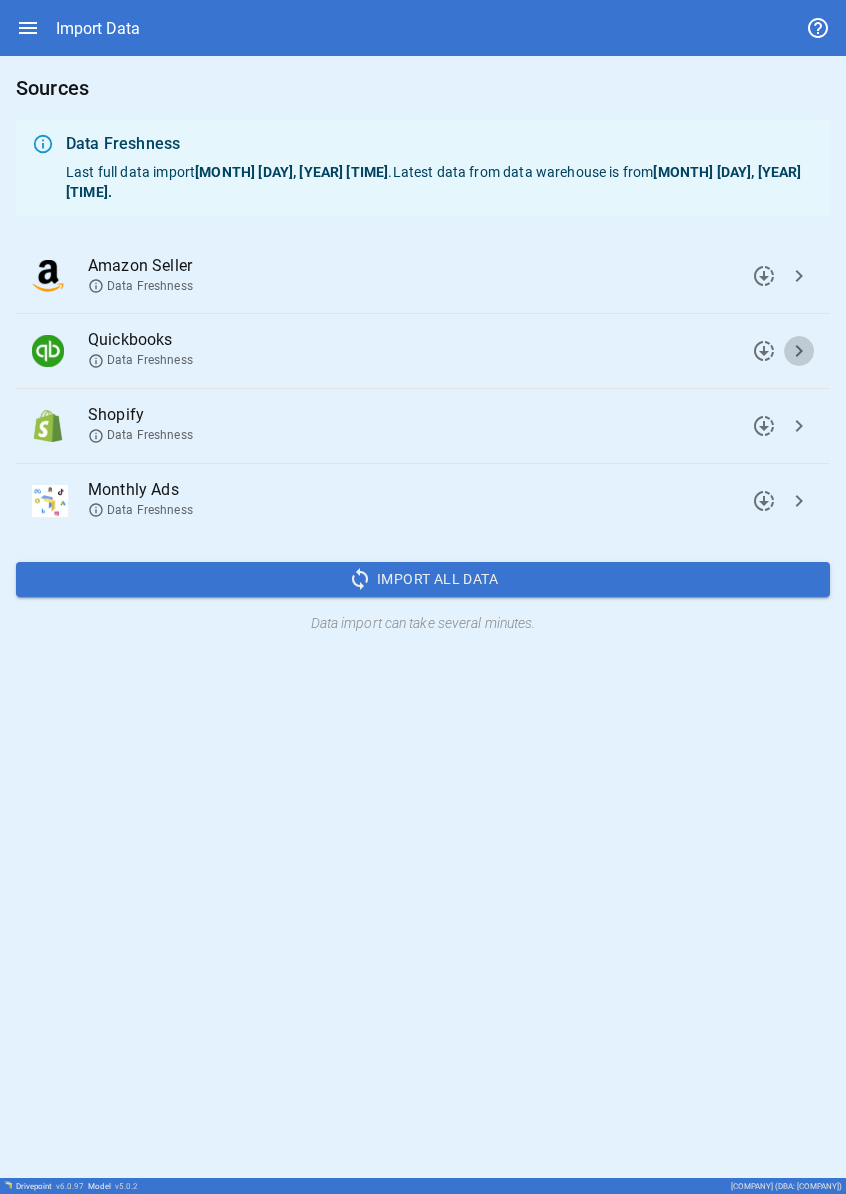 click on "chevron_right" at bounding box center (764, 276) 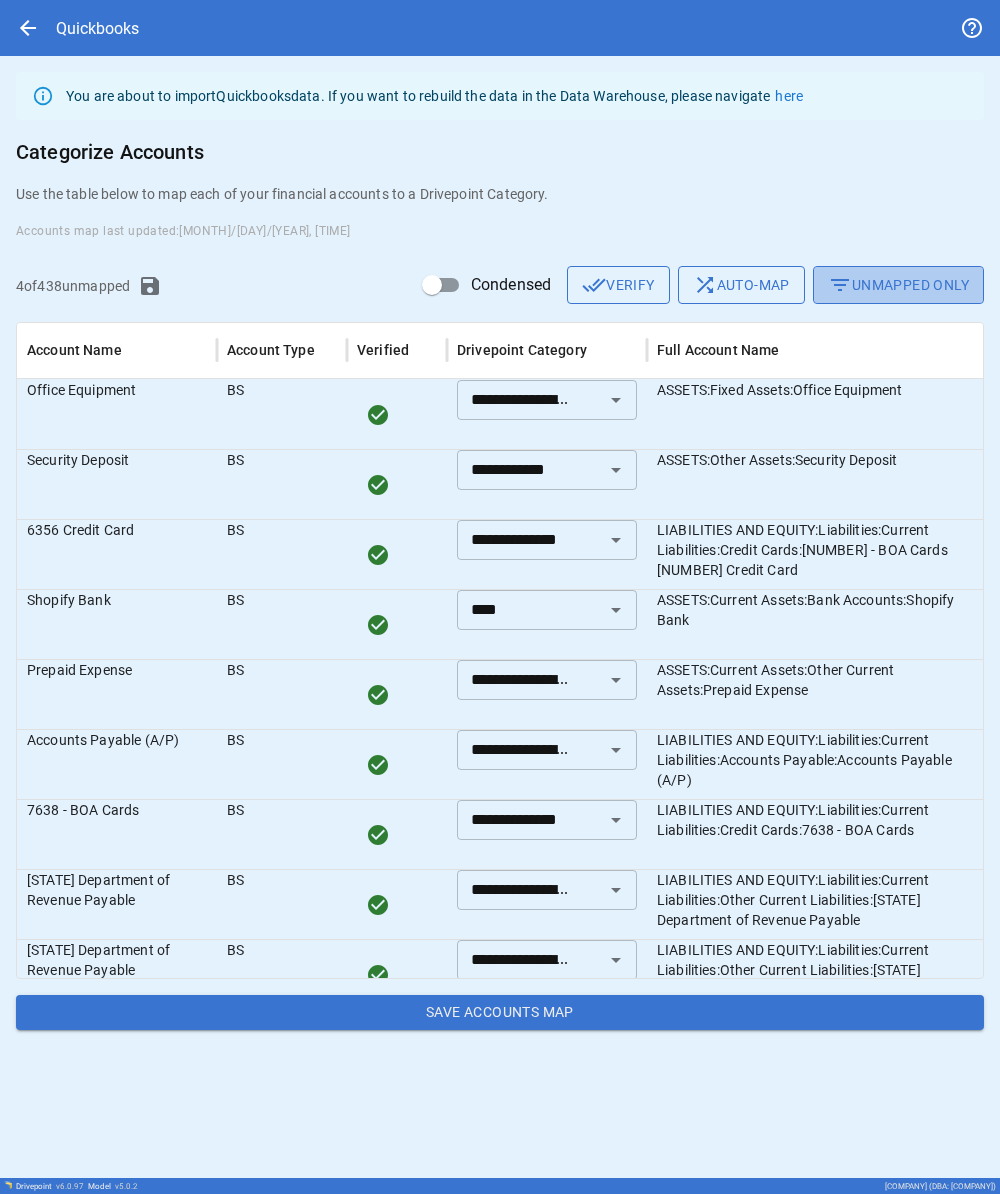 click on "filter_list Unmapped Only" at bounding box center [898, 285] 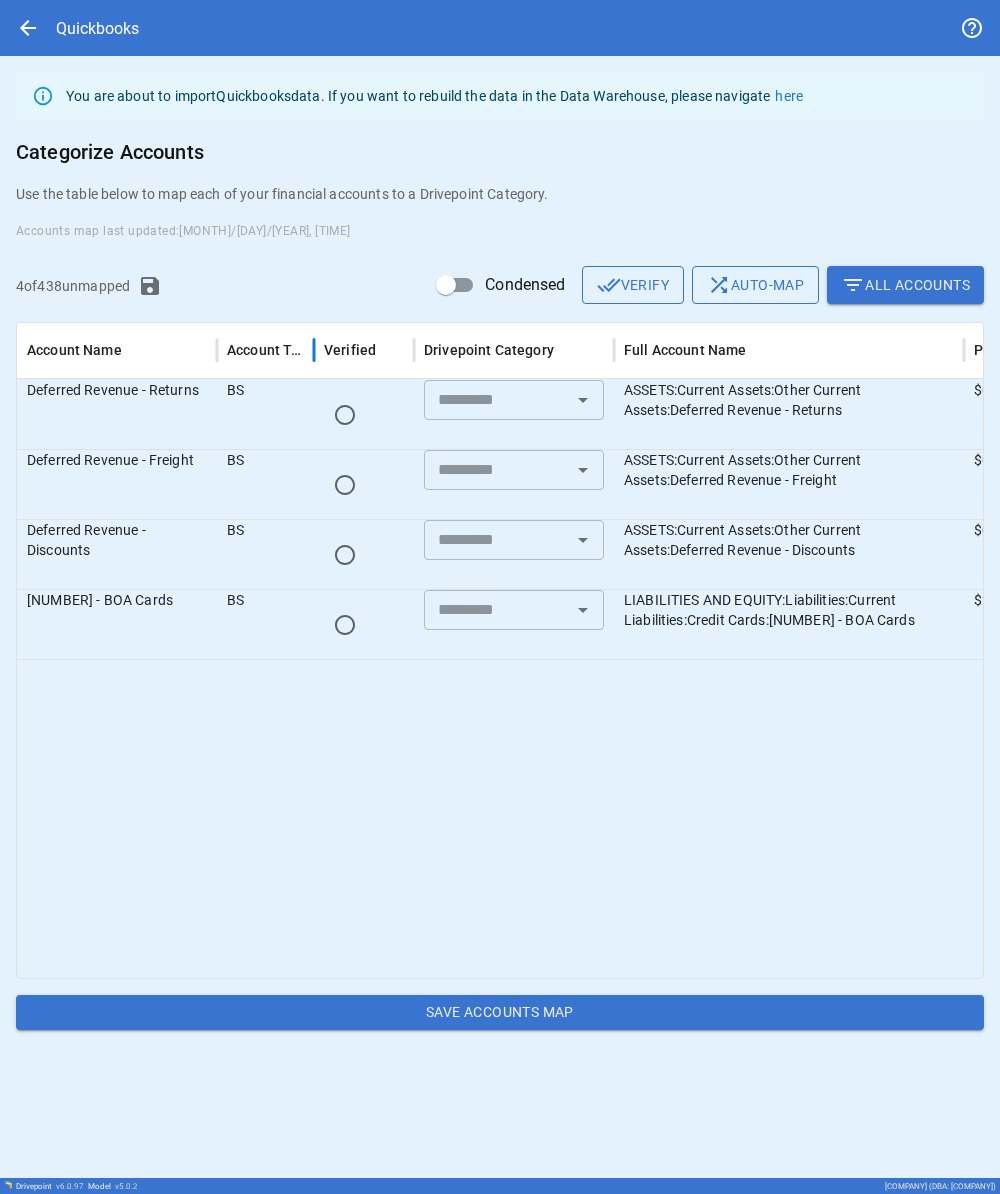 drag, startPoint x: 345, startPoint y: 355, endPoint x: 297, endPoint y: 360, distance: 48.259712 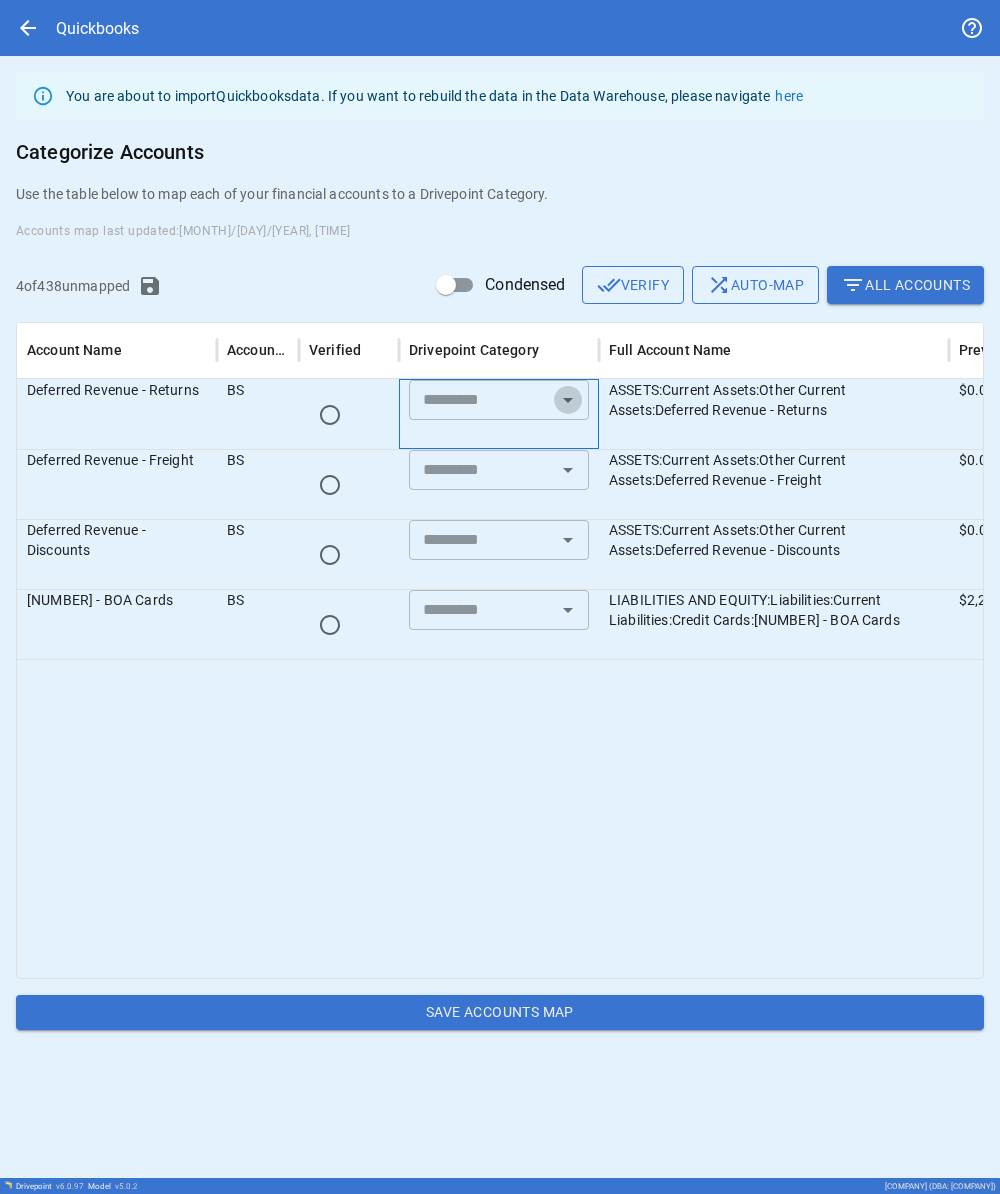click at bounding box center (568, 400) 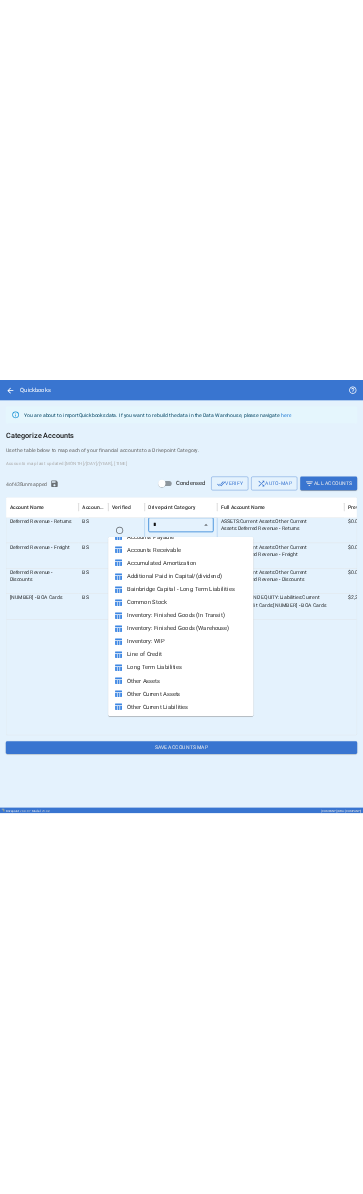 scroll, scrollTop: 0, scrollLeft: 0, axis: both 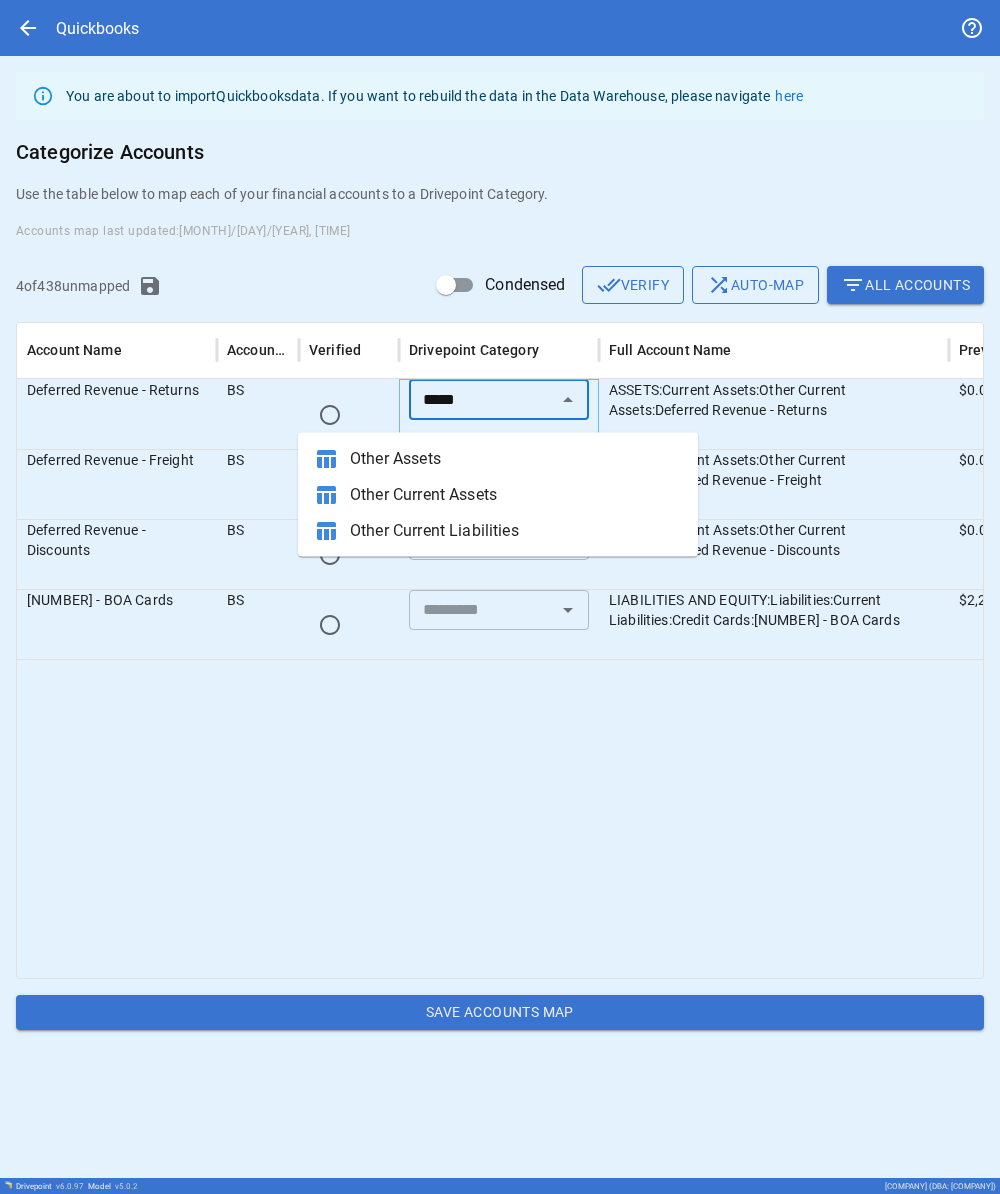 type on "*****" 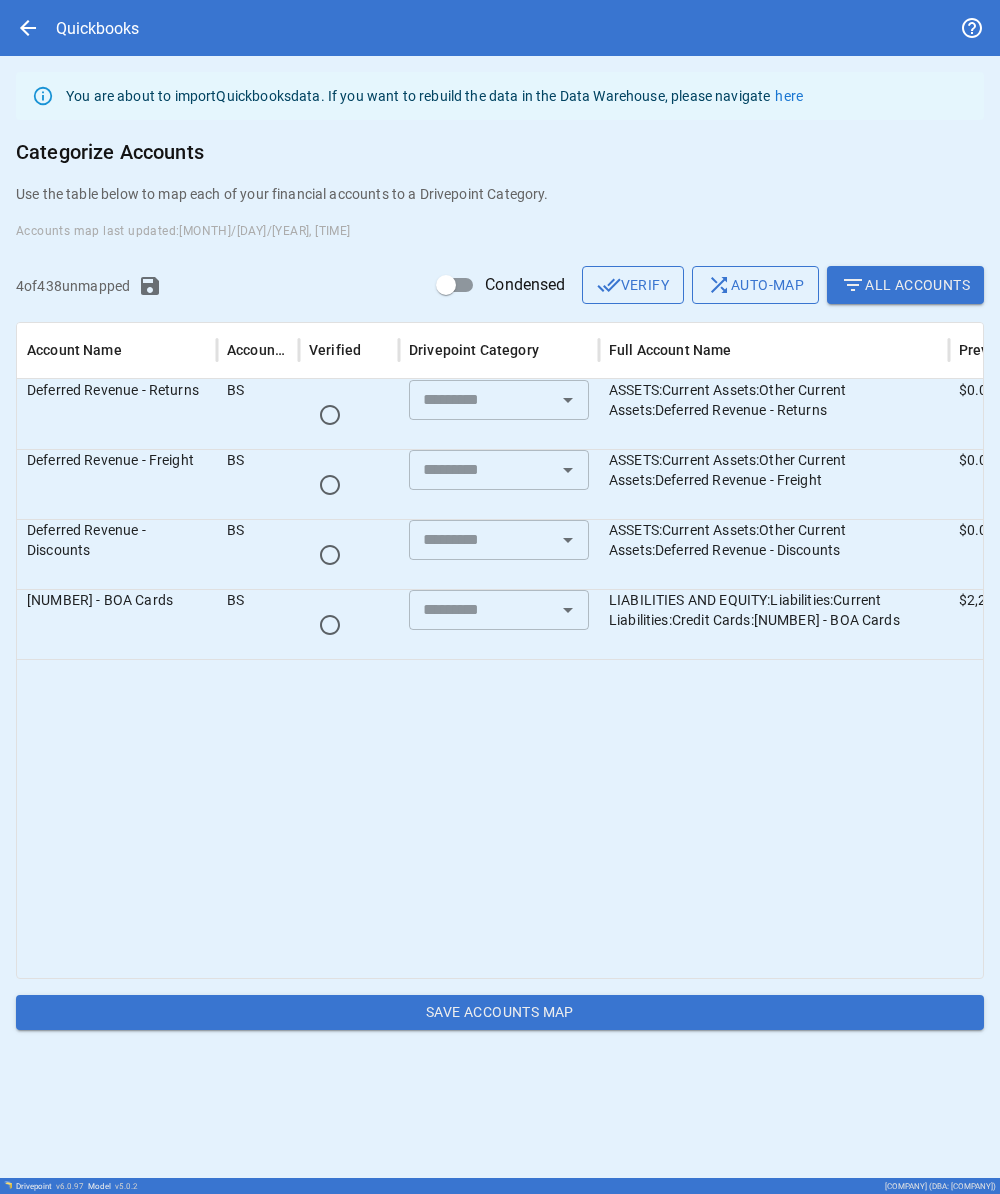 click at bounding box center [568, 400] 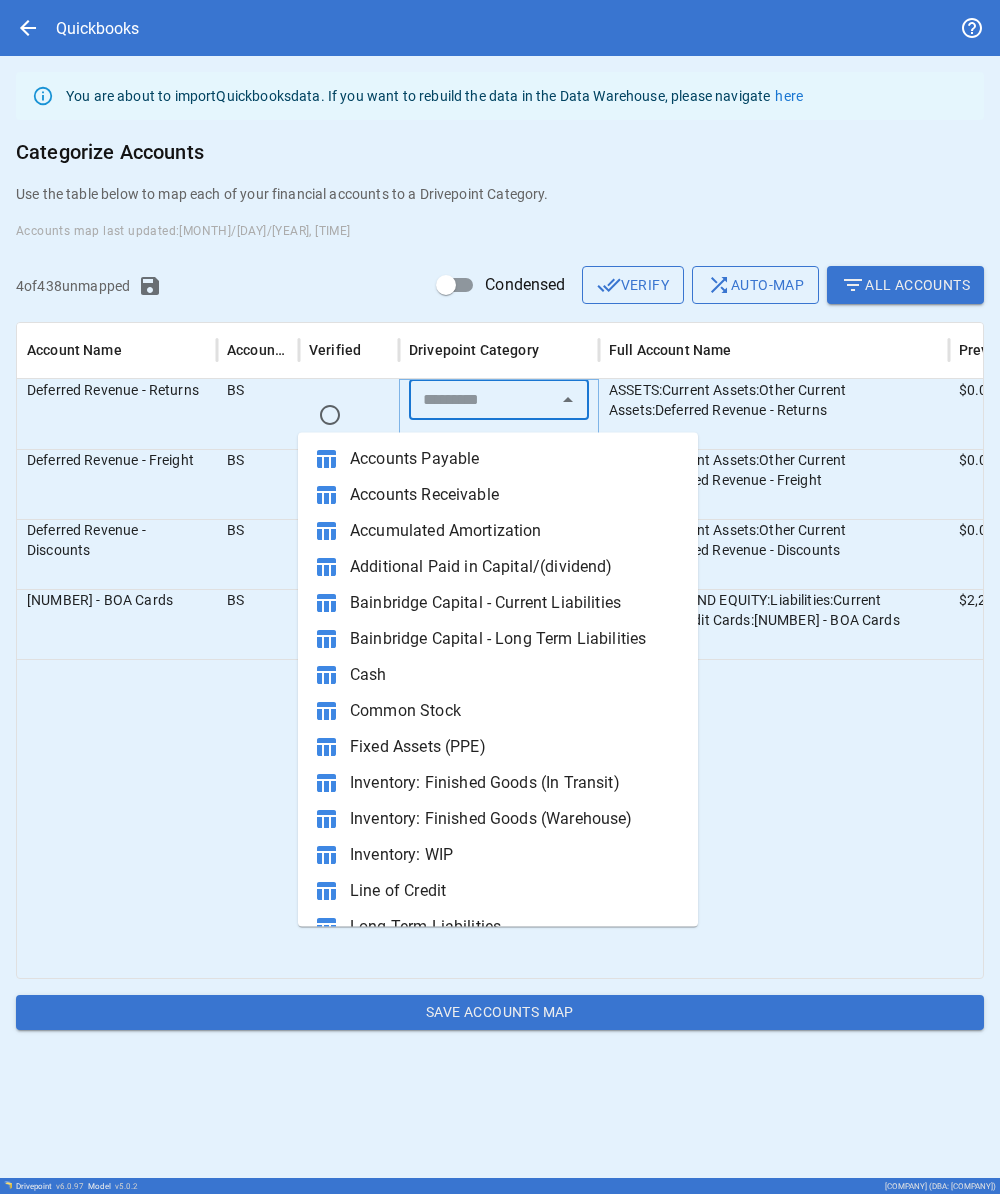 click at bounding box center [482, 400] 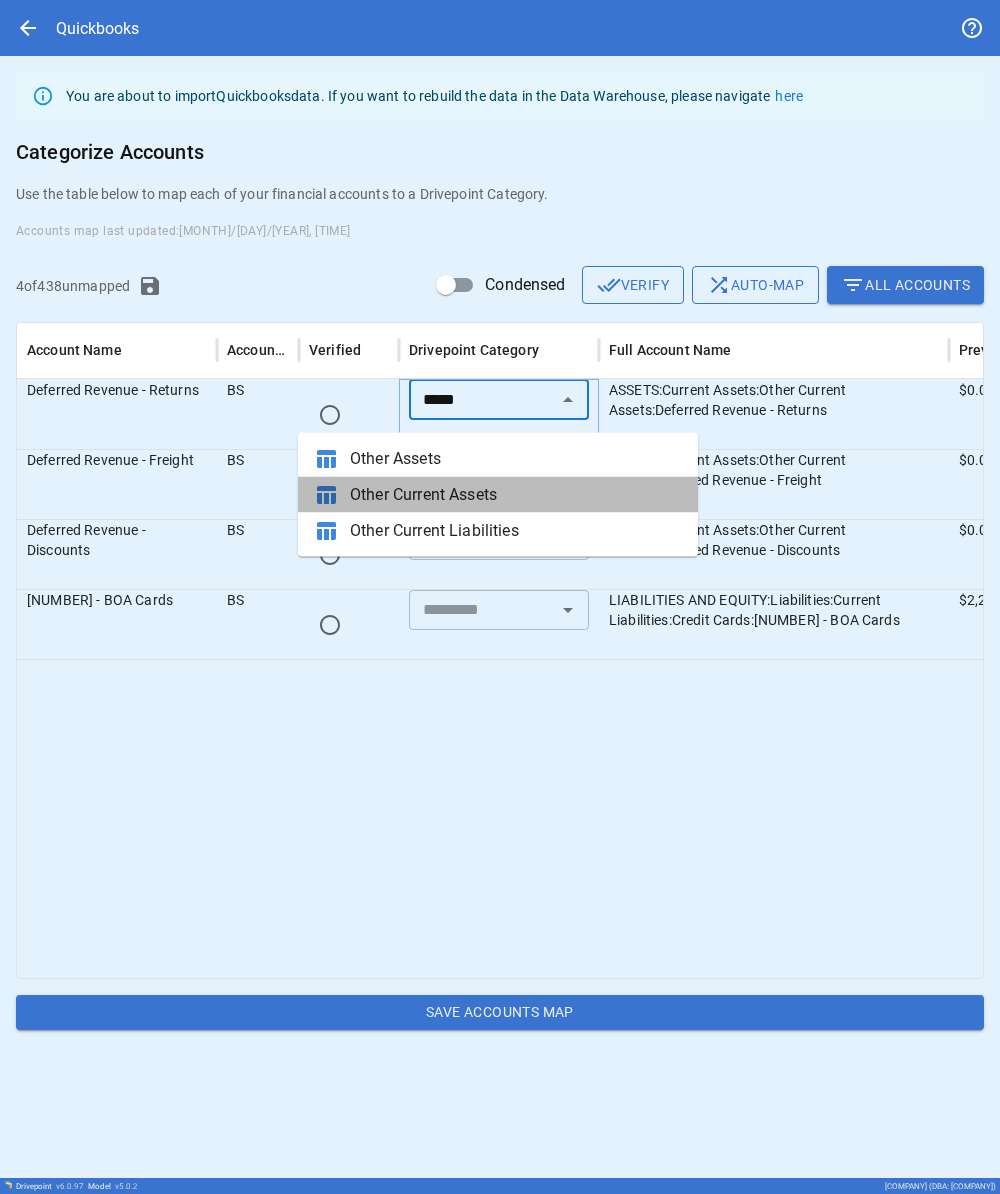click on "Other Current Assets" at bounding box center [516, 495] 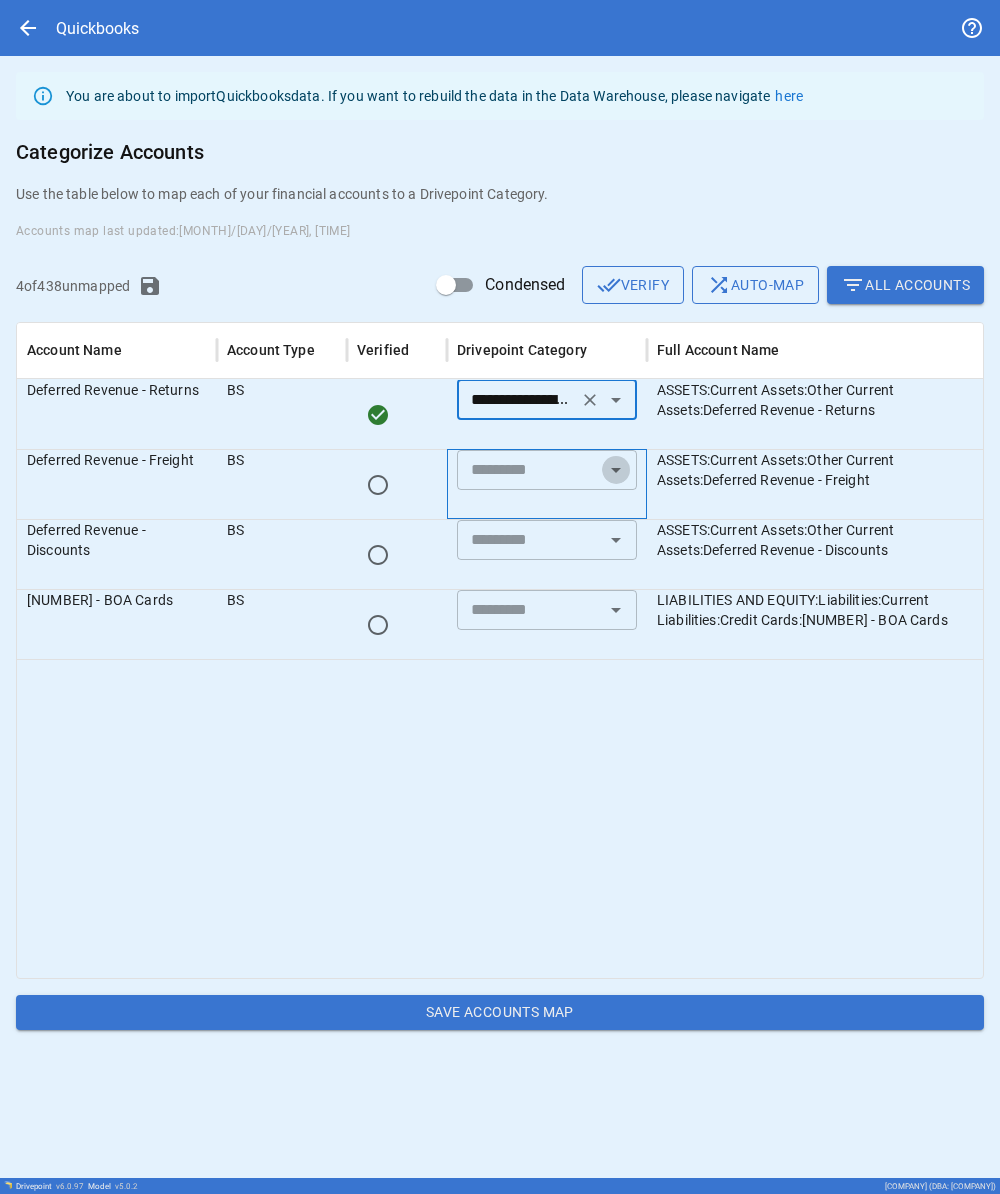 click at bounding box center [616, 400] 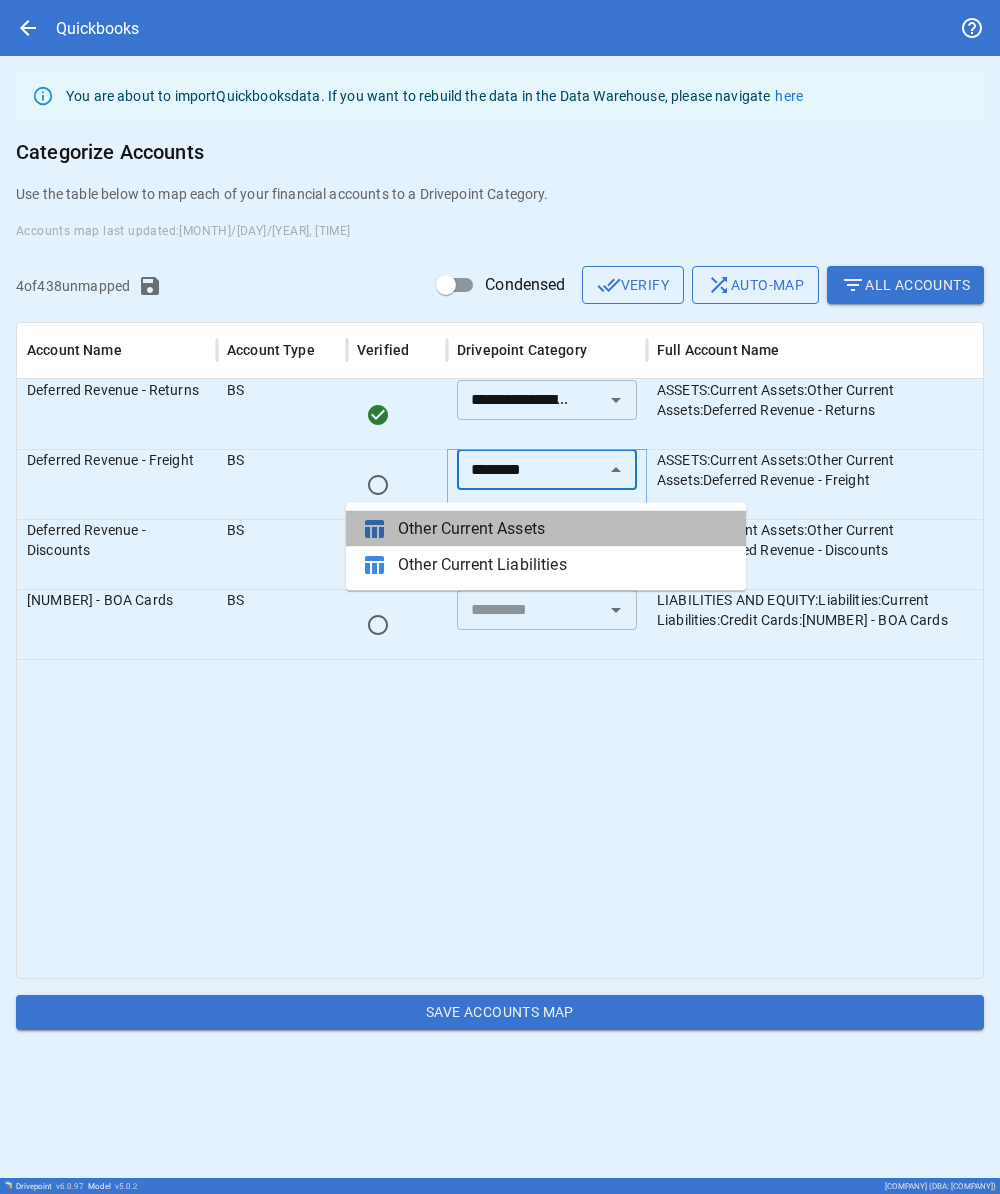click on "Other Current Assets" at bounding box center [564, 529] 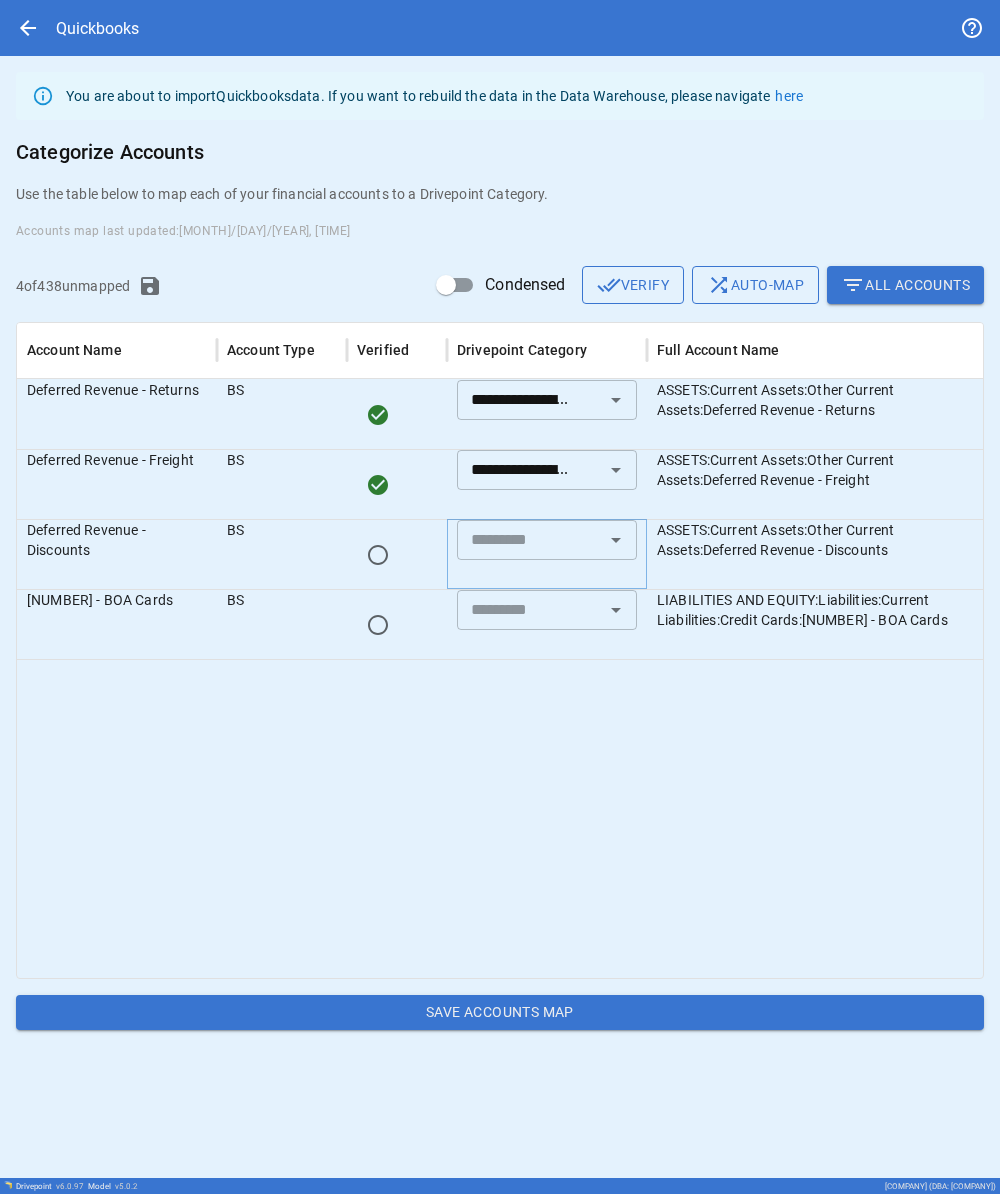 click at bounding box center (530, 540) 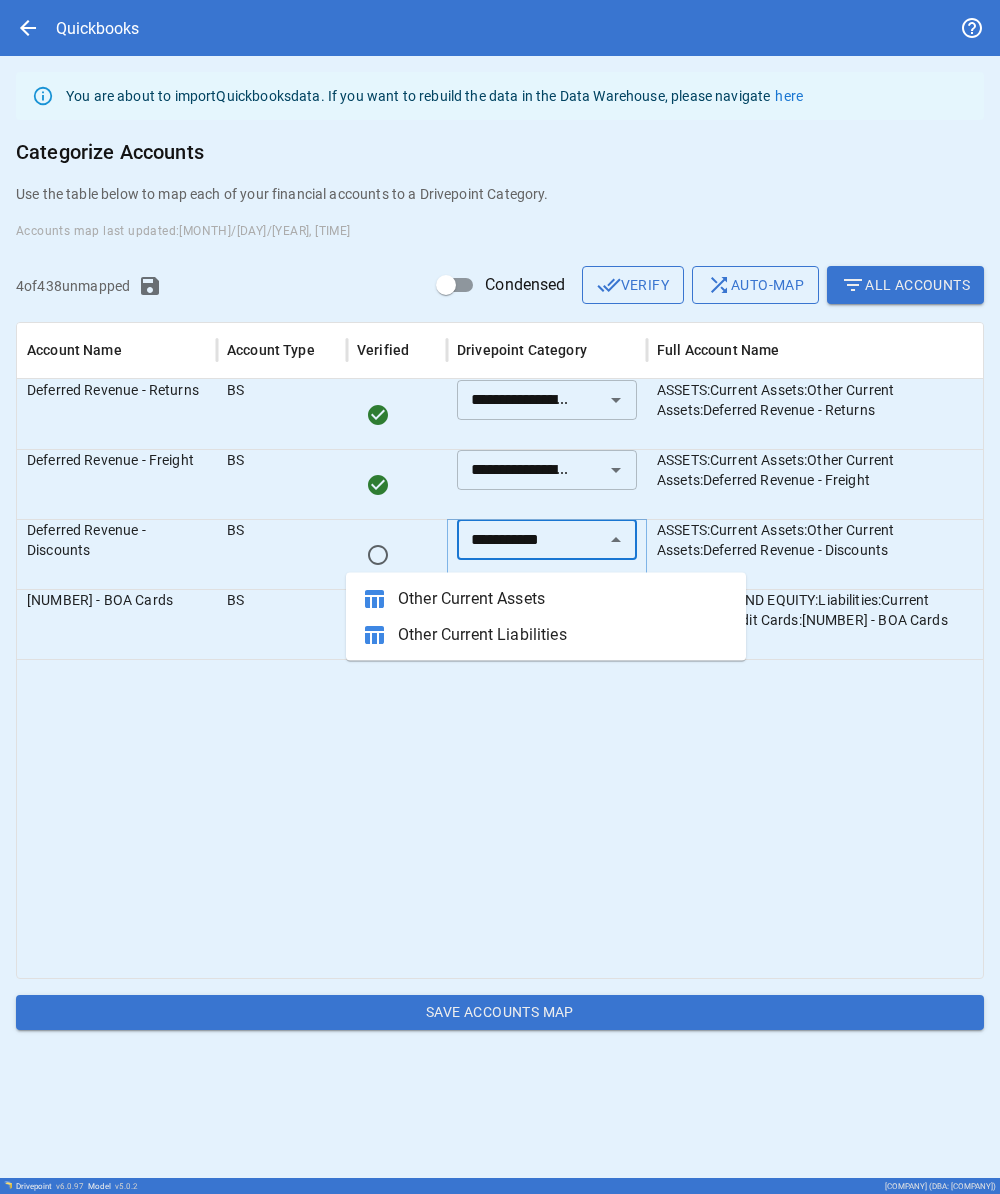 click on "Other Current Assets" at bounding box center (564, 599) 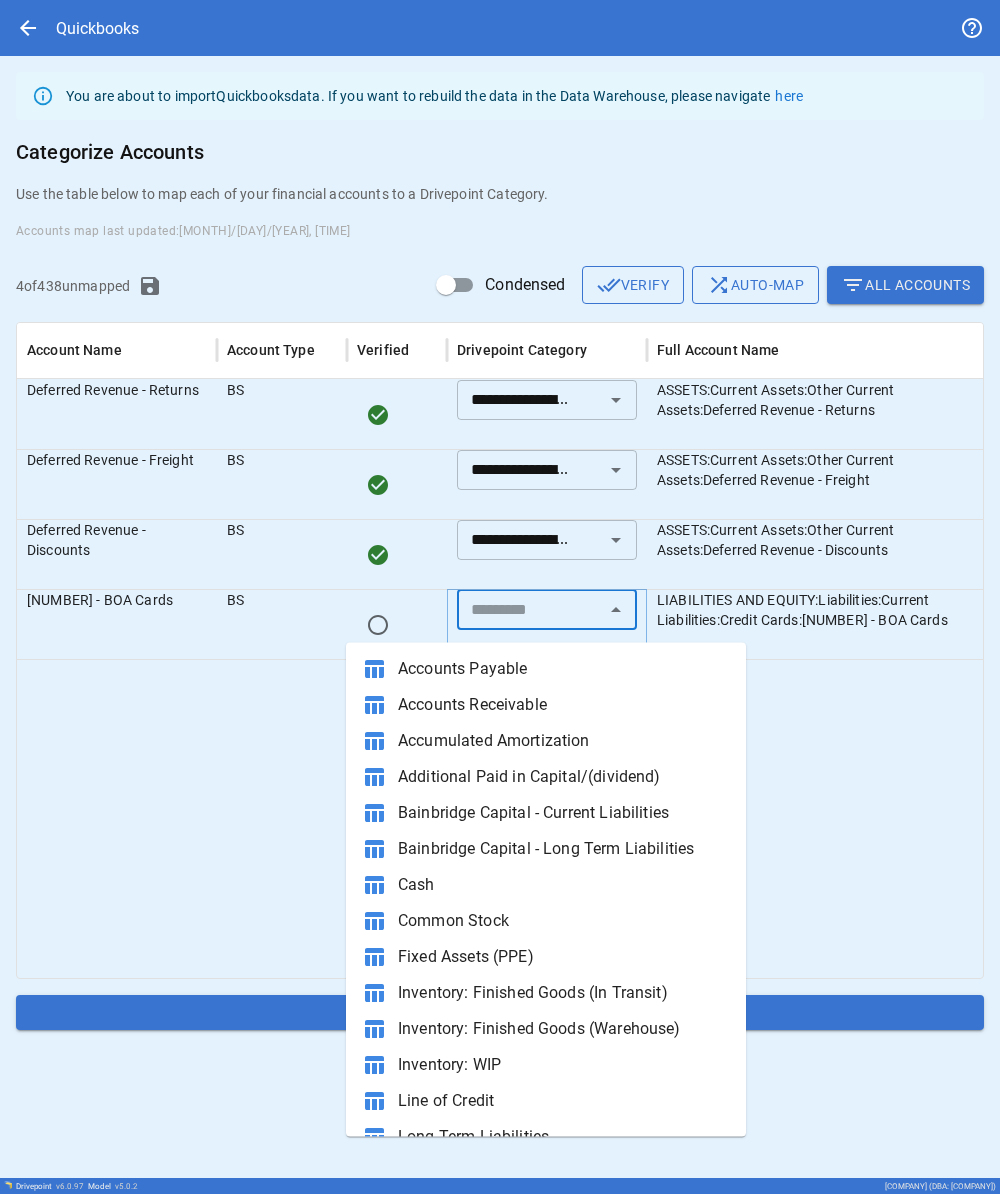 click at bounding box center [530, 610] 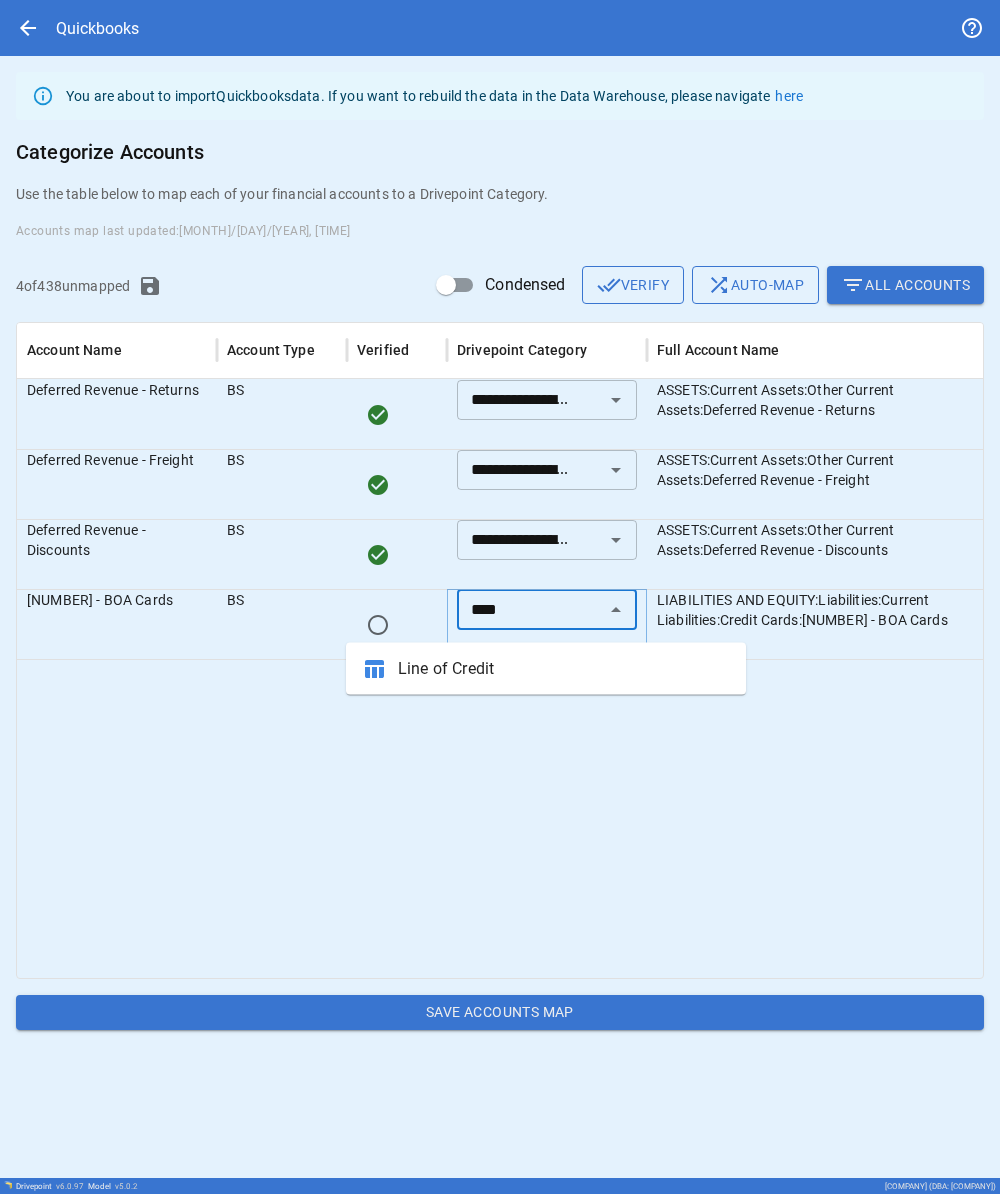 click on "Line of Credit" at bounding box center [564, 669] 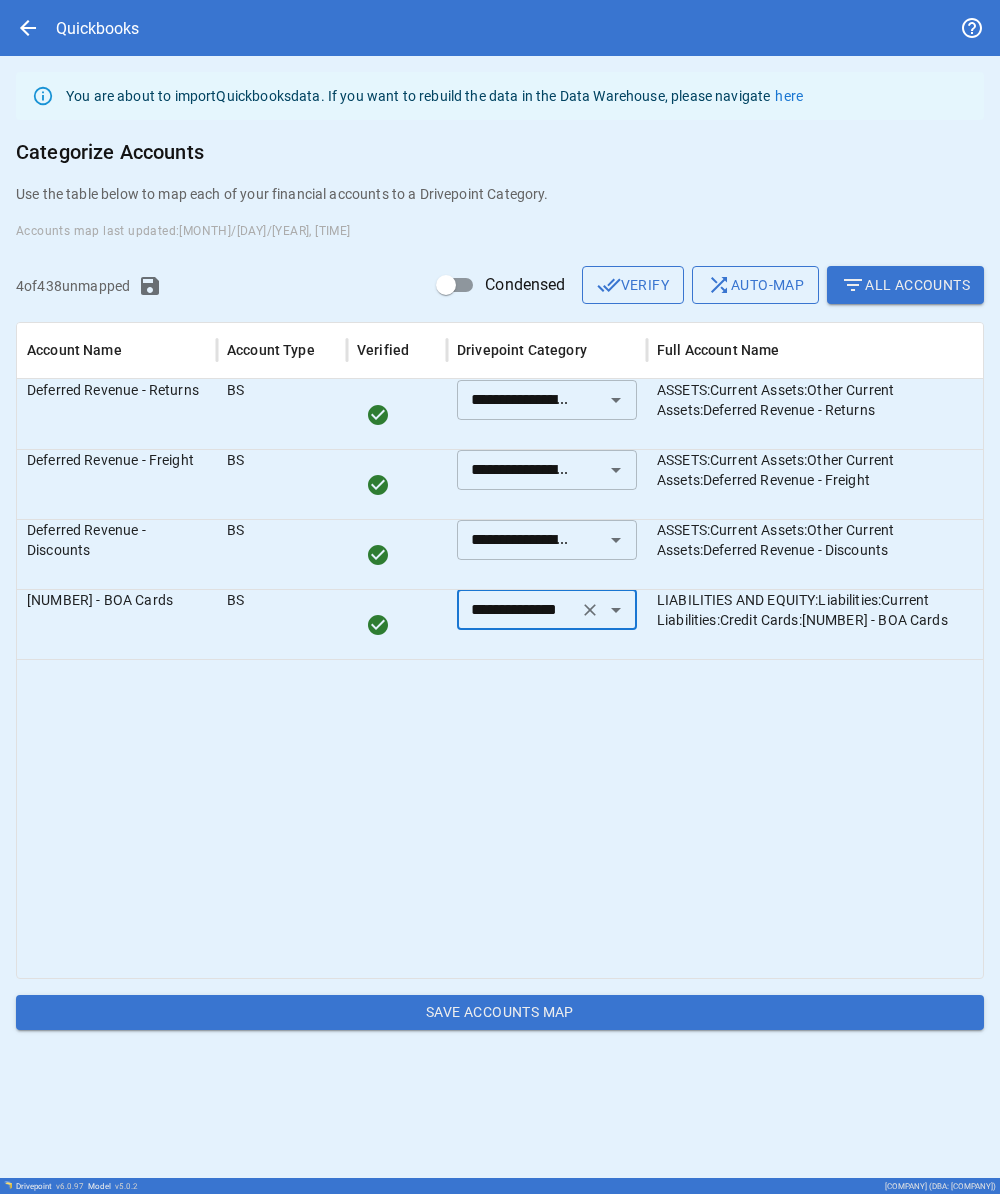 click at bounding box center [582, 818] 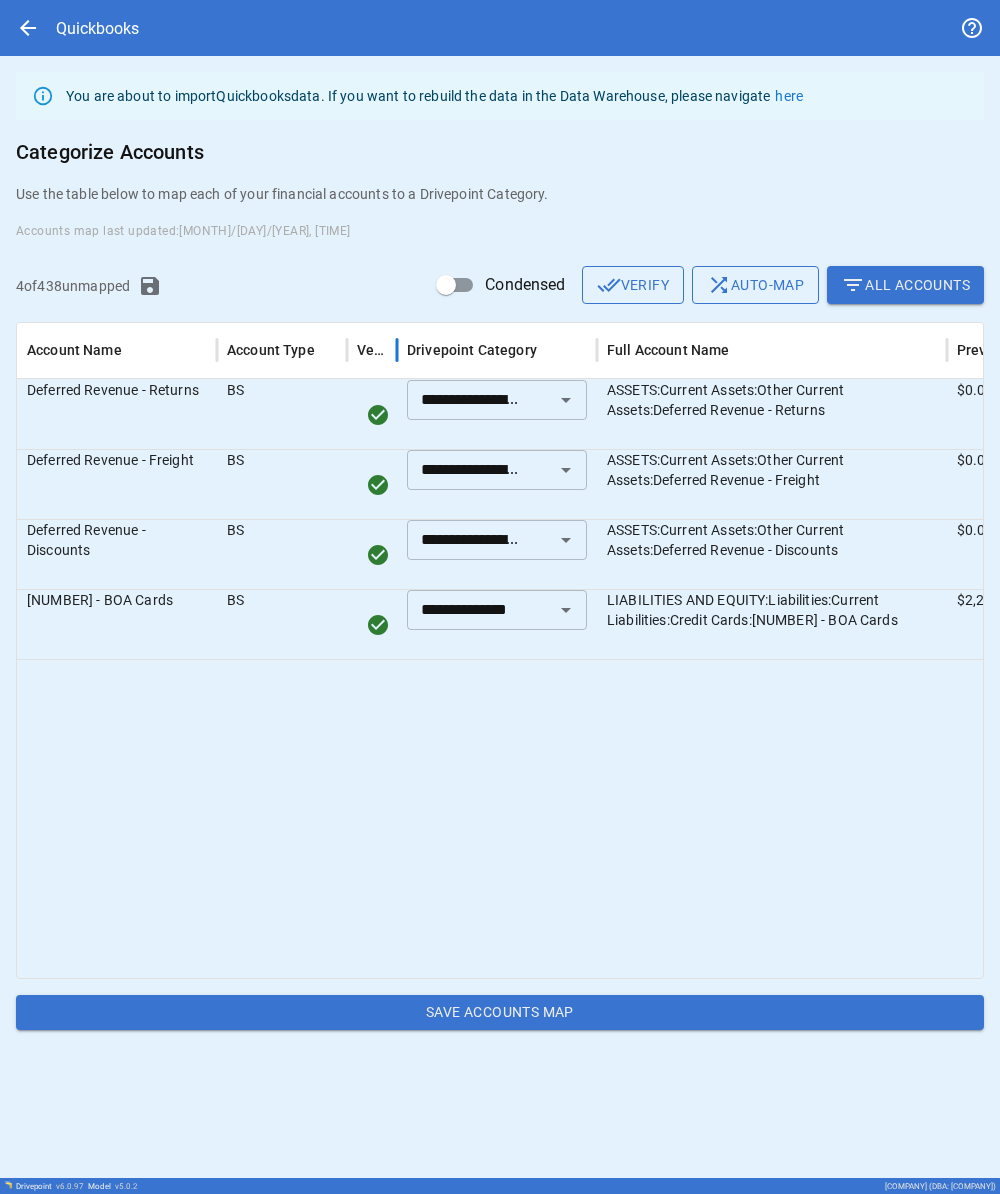 drag, startPoint x: 446, startPoint y: 336, endPoint x: 362, endPoint y: 338, distance: 84.0238 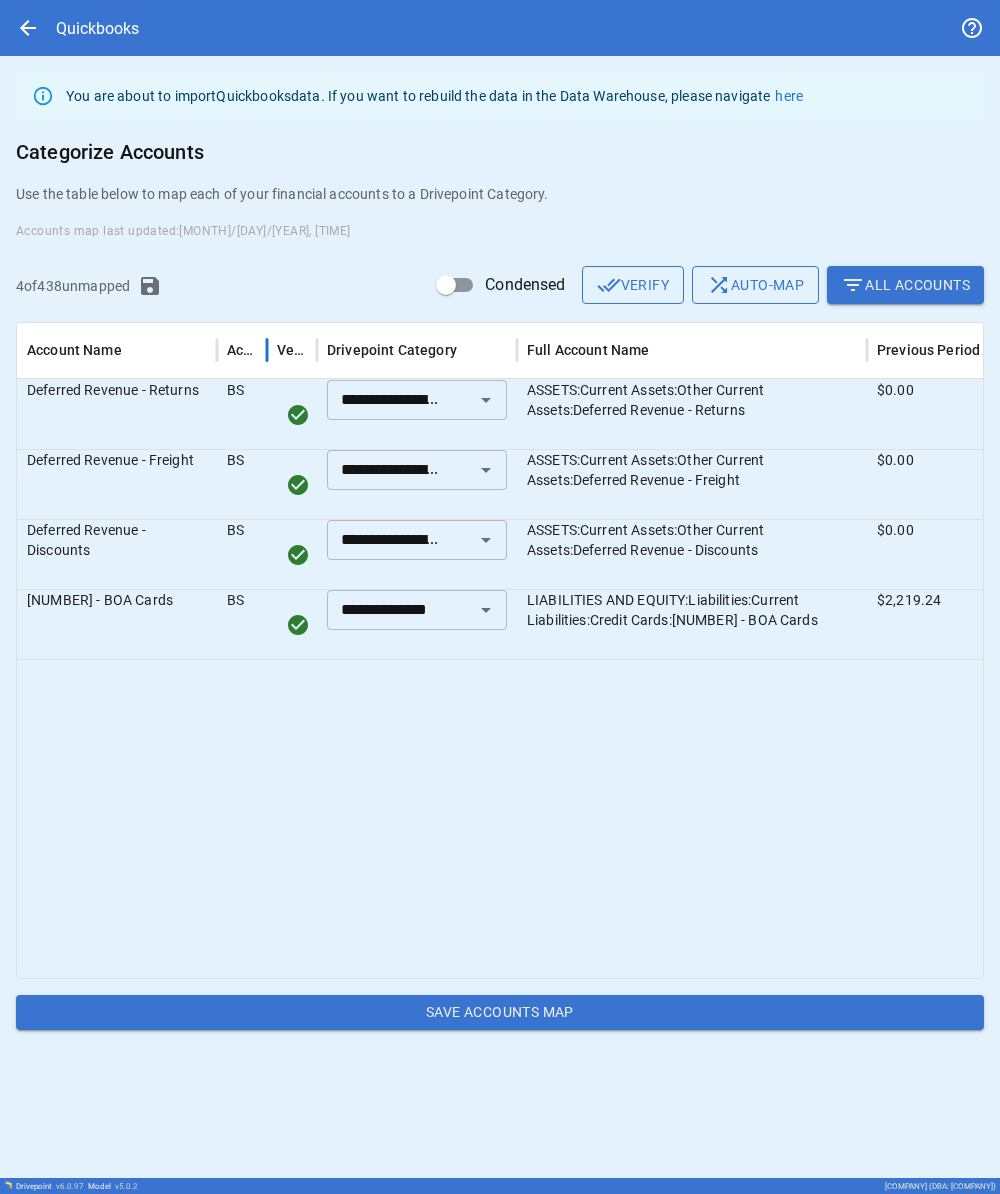 drag, startPoint x: 342, startPoint y: 341, endPoint x: 138, endPoint y: 337, distance: 204.03922 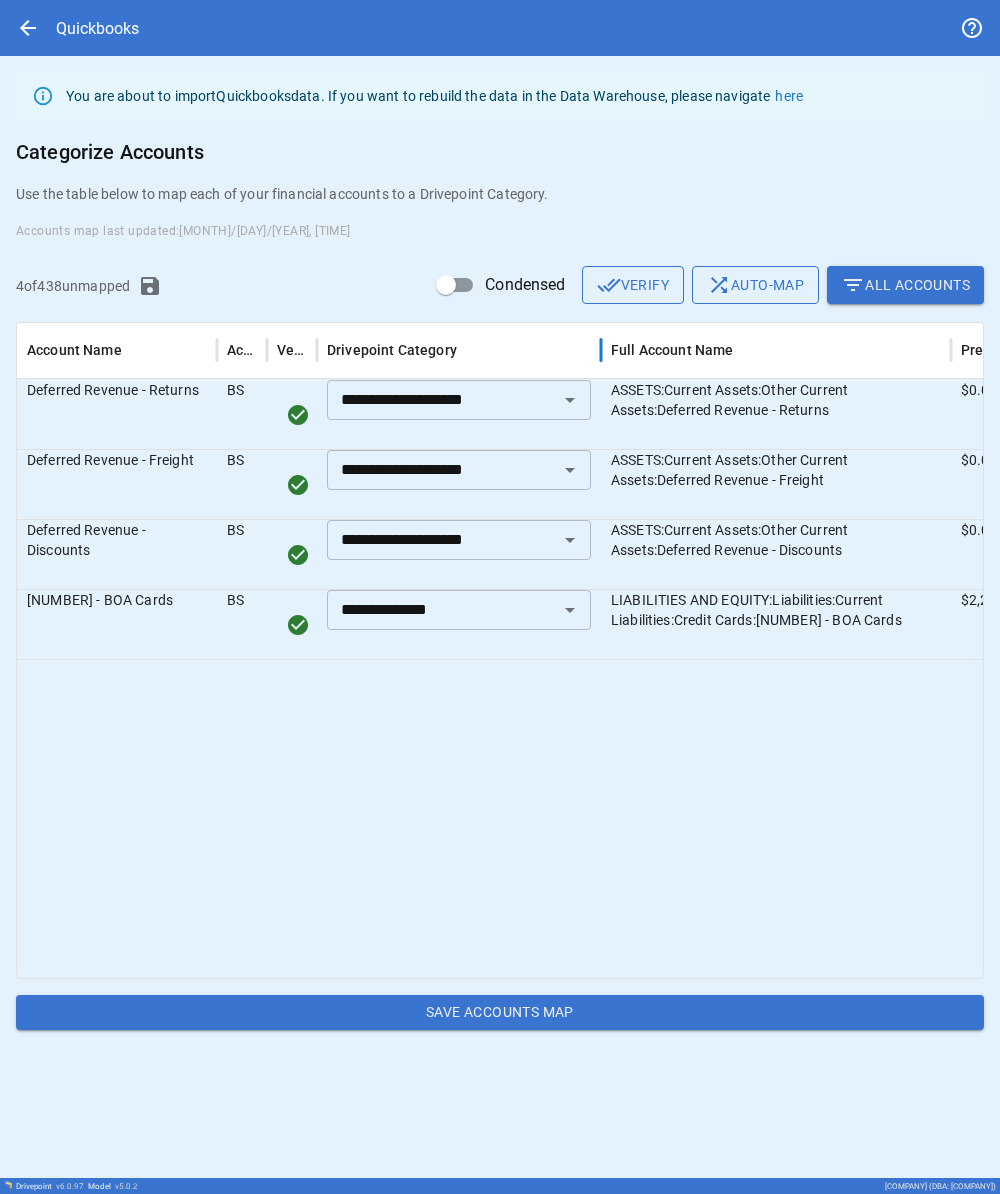 drag, startPoint x: 516, startPoint y: 340, endPoint x: 600, endPoint y: 341, distance: 84.00595 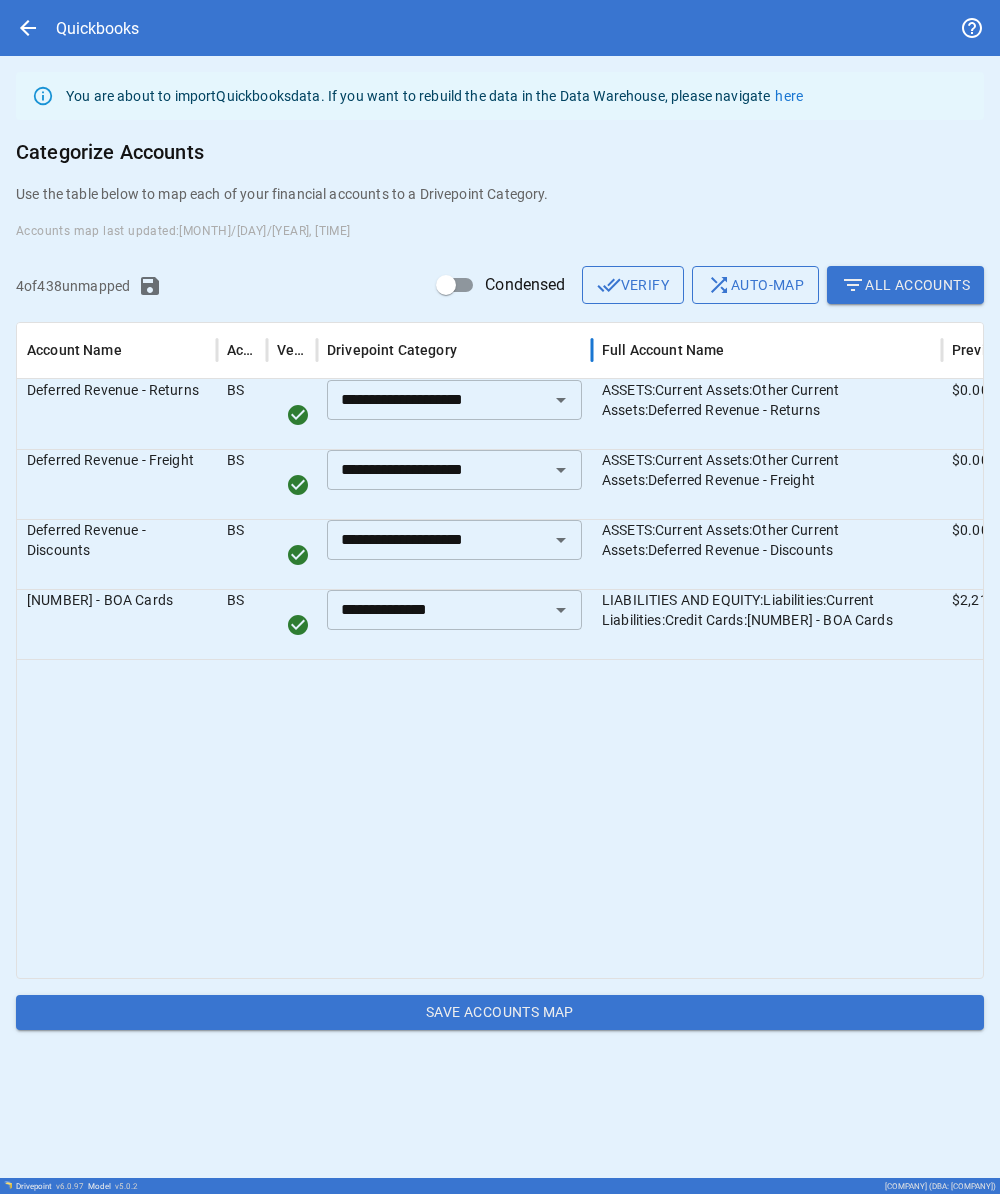 click at bounding box center [592, 350] 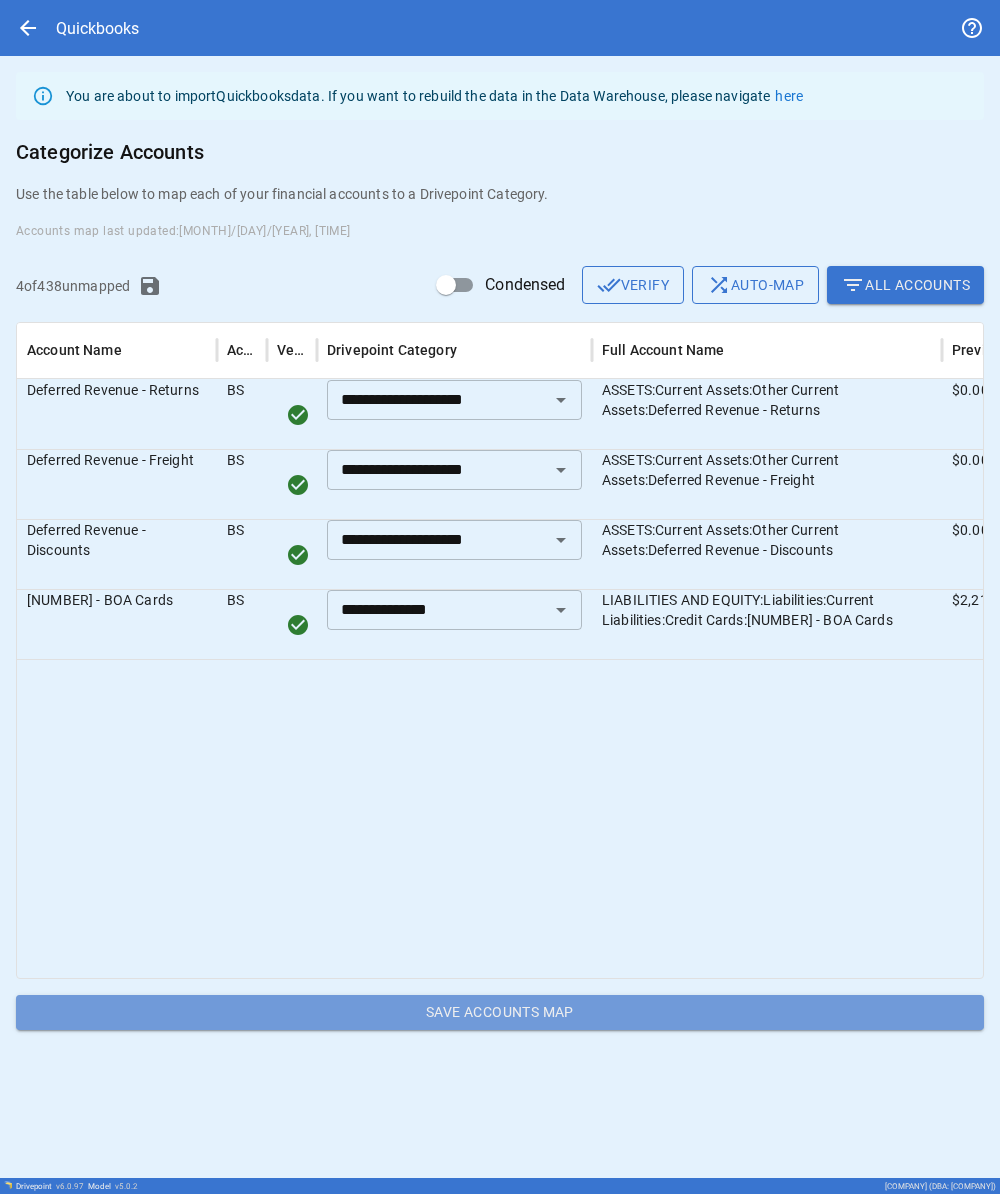 click on "Save Accounts Map" at bounding box center (500, 1013) 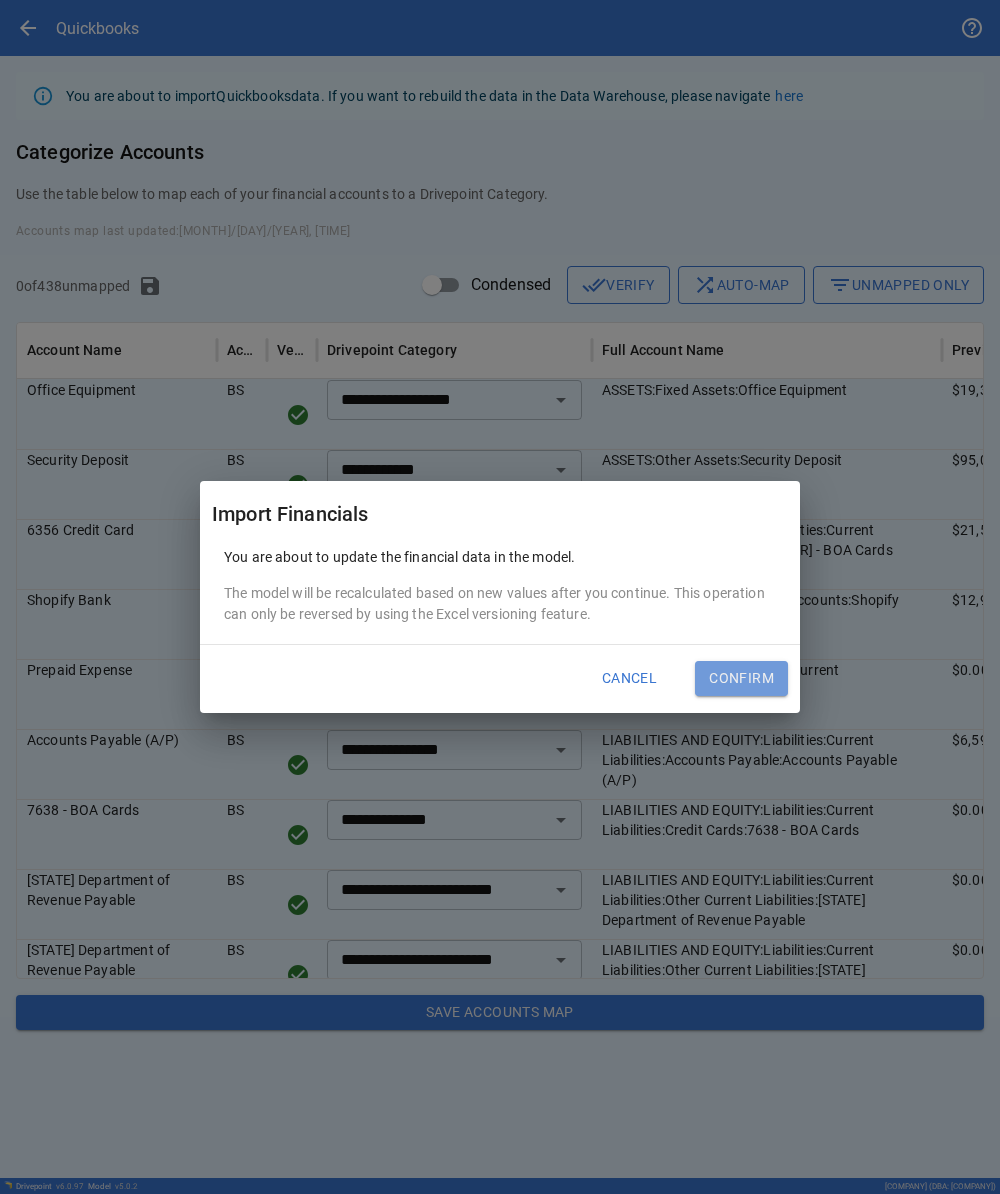 click on "Confirm" at bounding box center (741, 679) 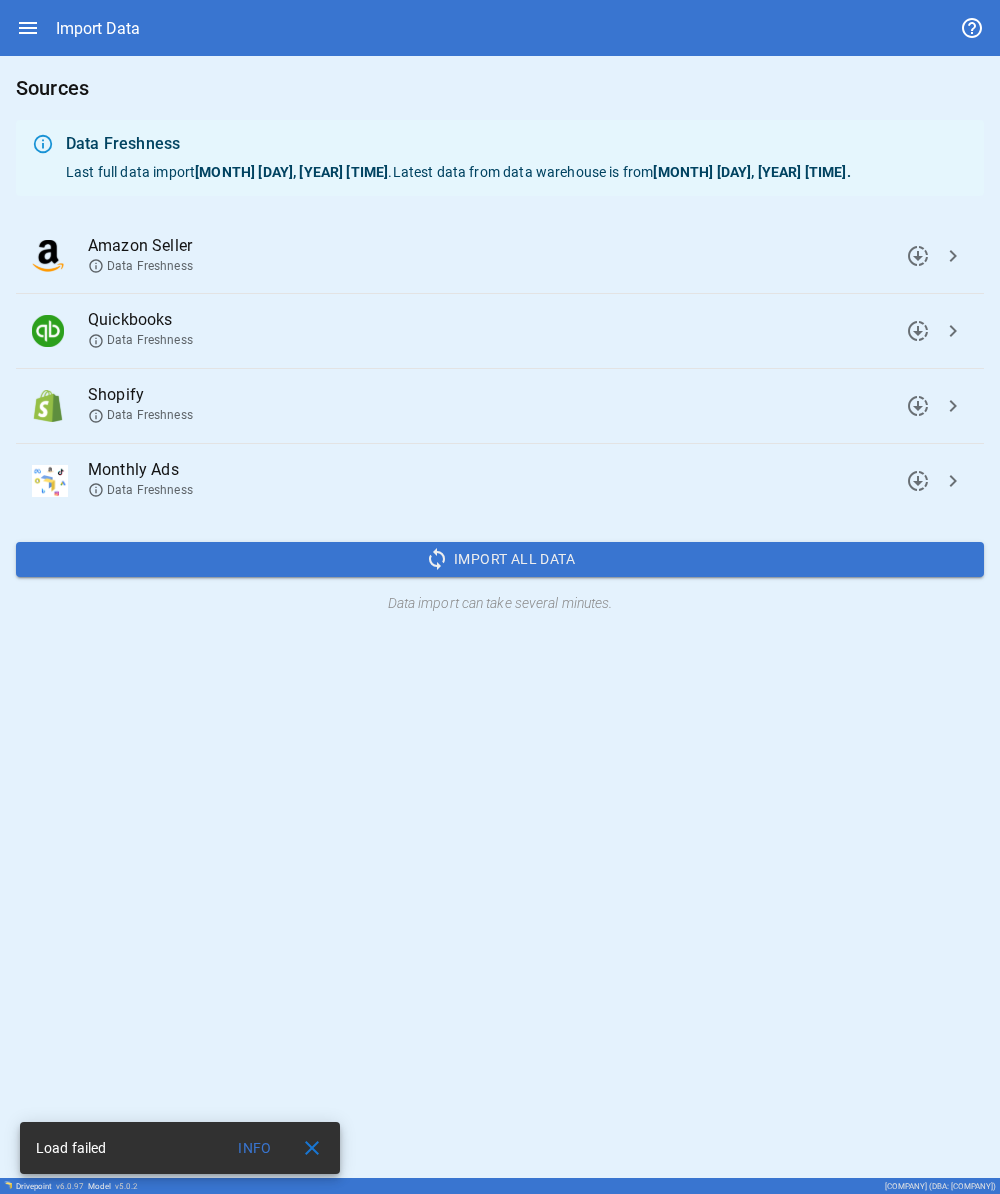 click on "close" at bounding box center [312, 1148] 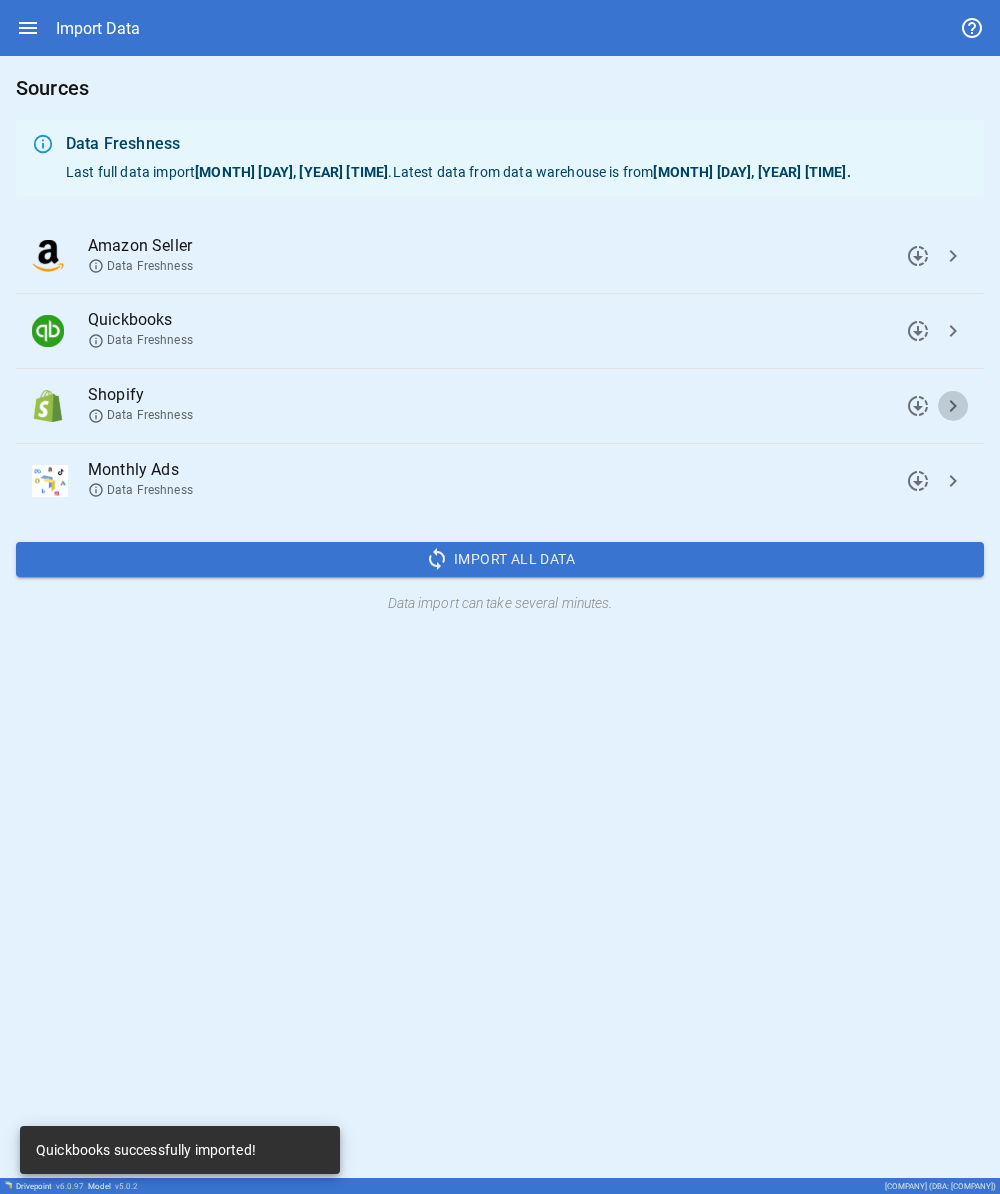 click on "chevron_right" at bounding box center [918, 256] 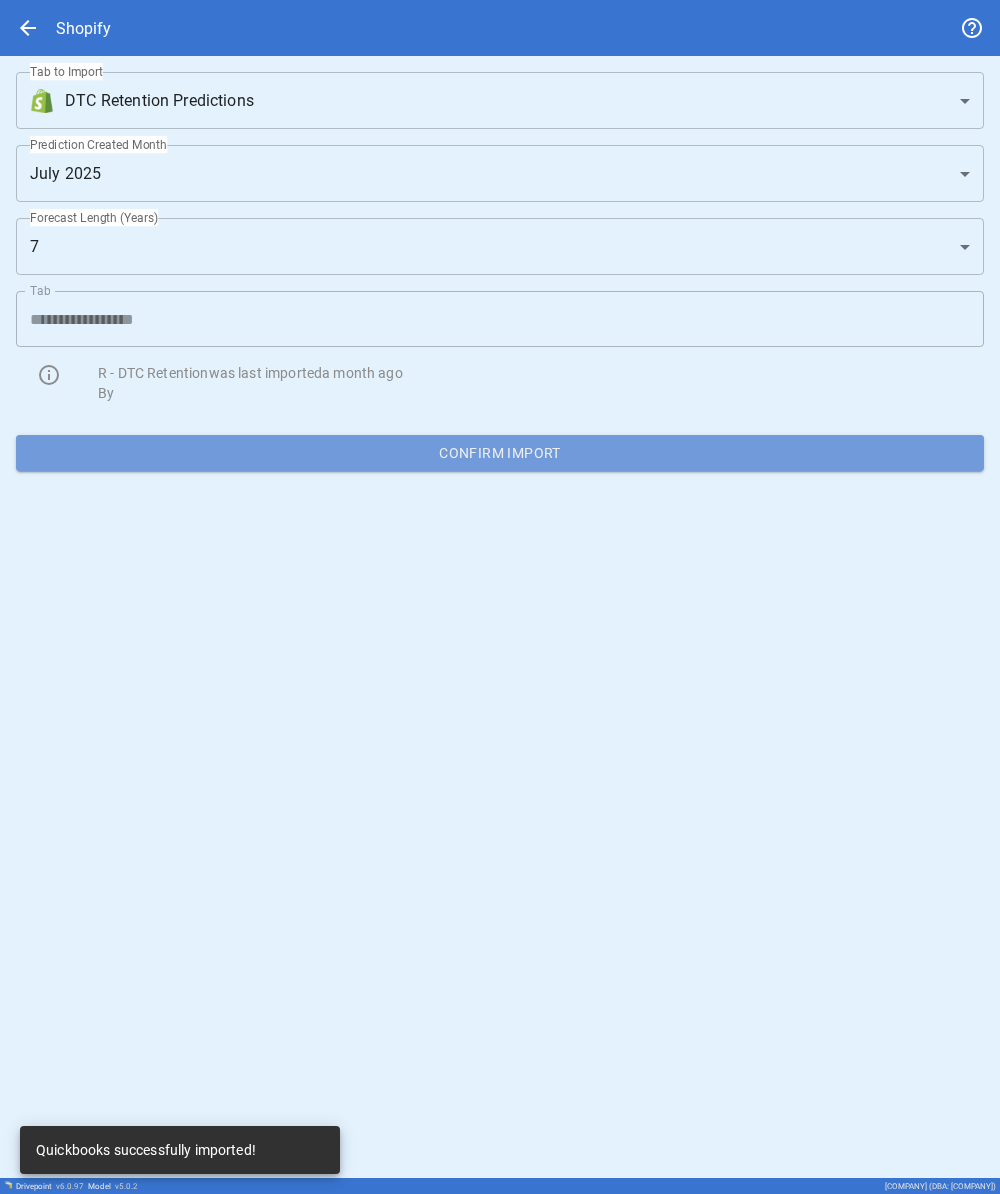 click on "Confirm Import" at bounding box center [500, 453] 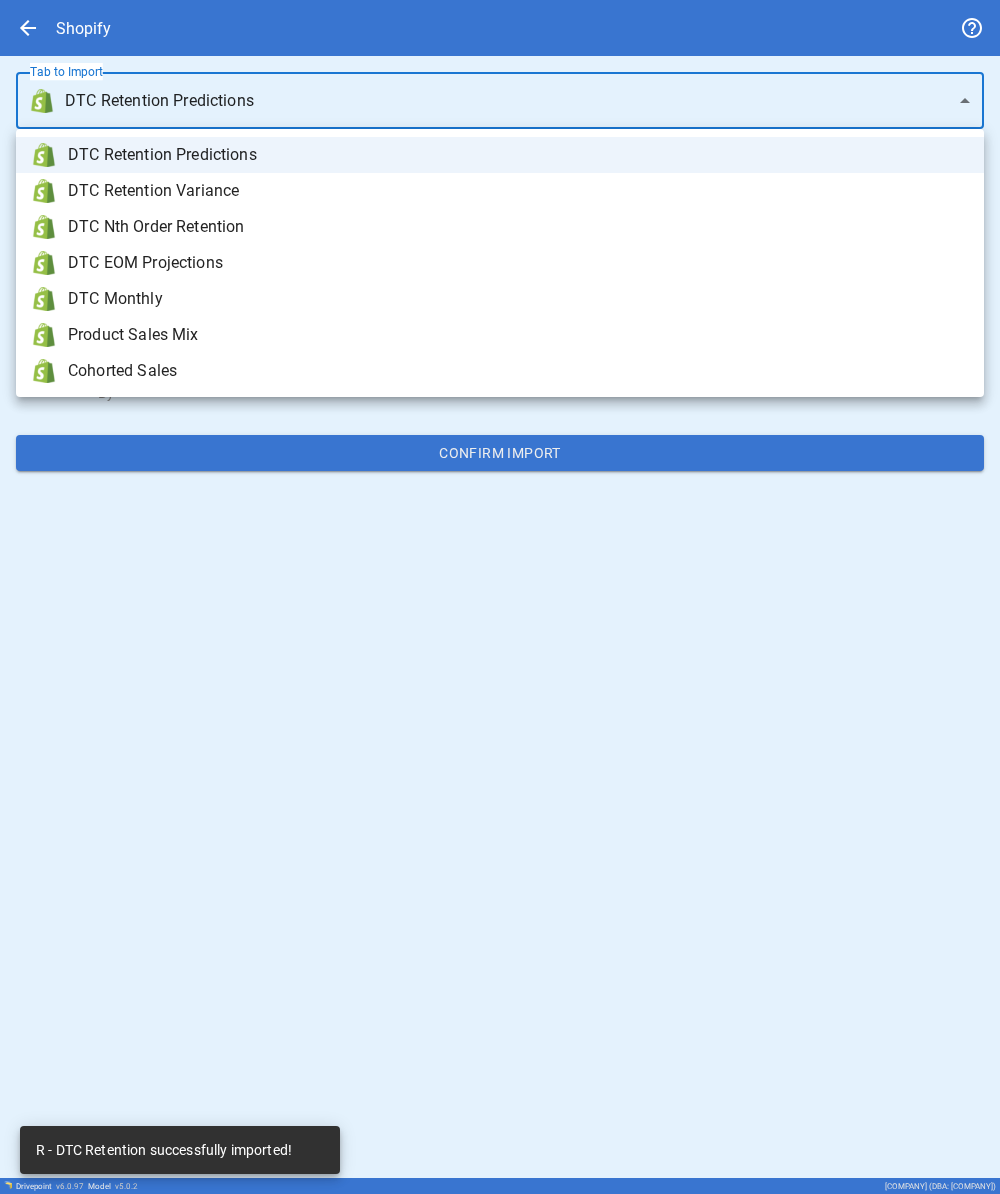 click on "**********" at bounding box center (500, 597) 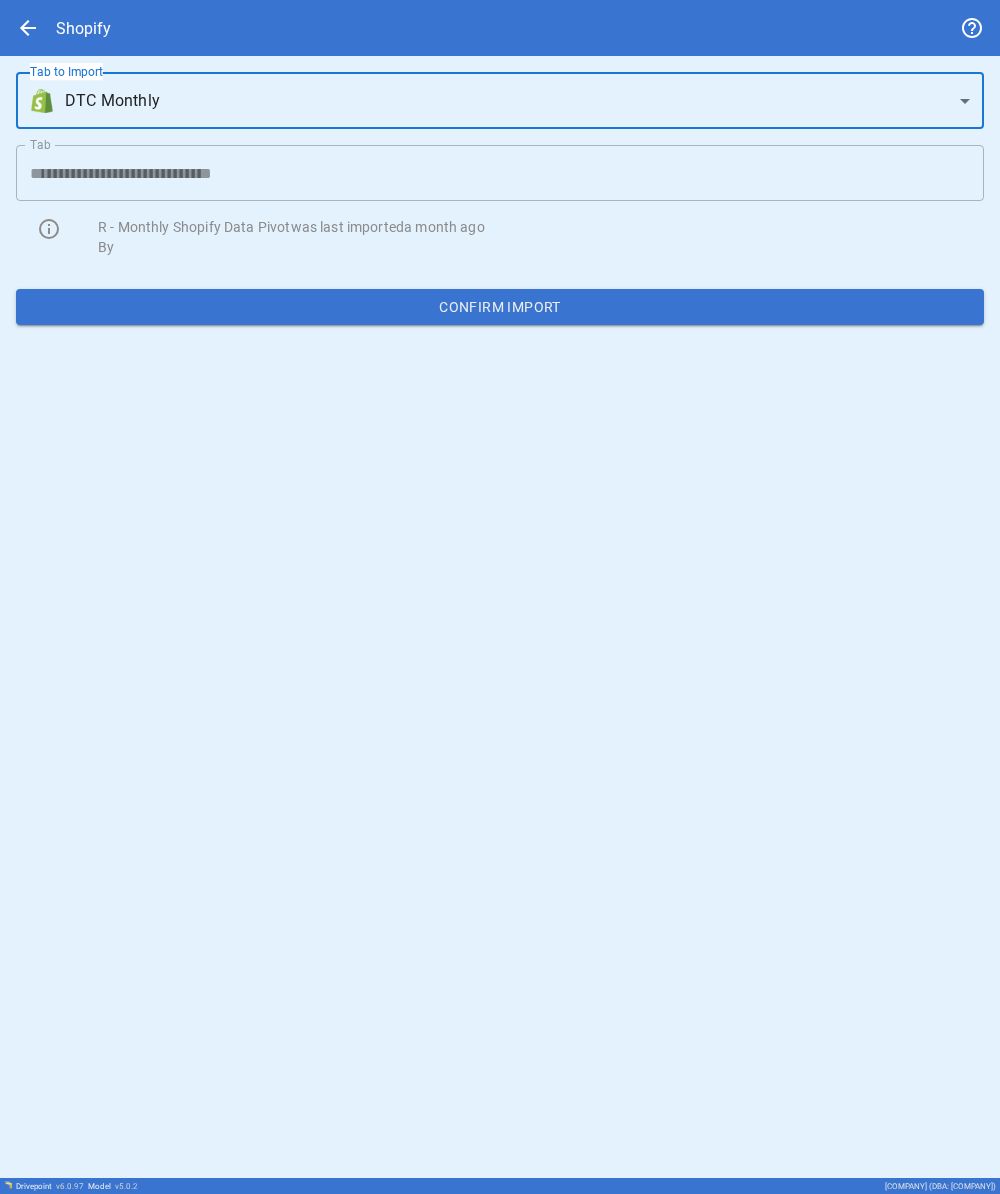 click on "Confirm Import" at bounding box center [500, 307] 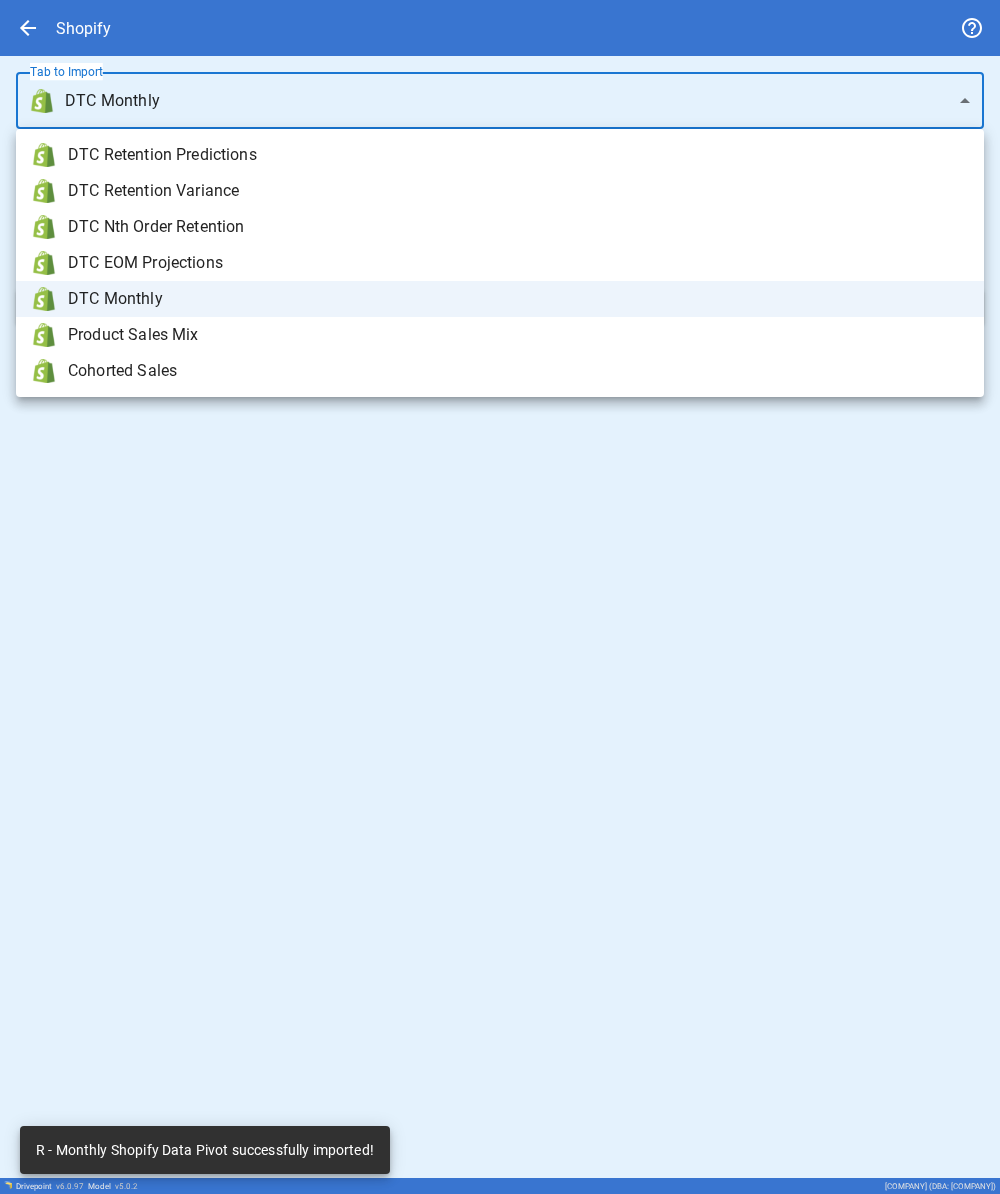 click on "**********" at bounding box center (500, 597) 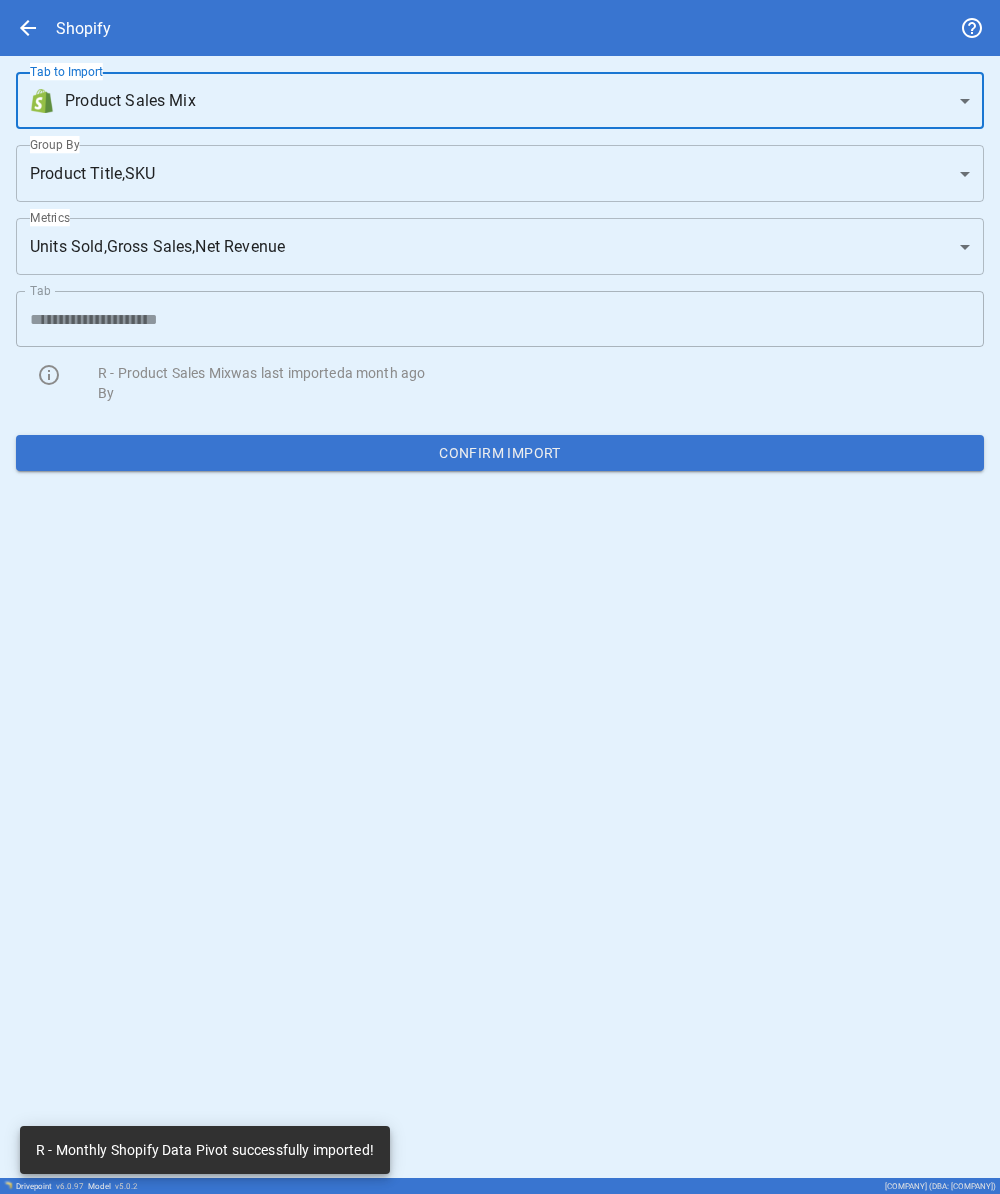 click on "Confirm Import" at bounding box center [500, 453] 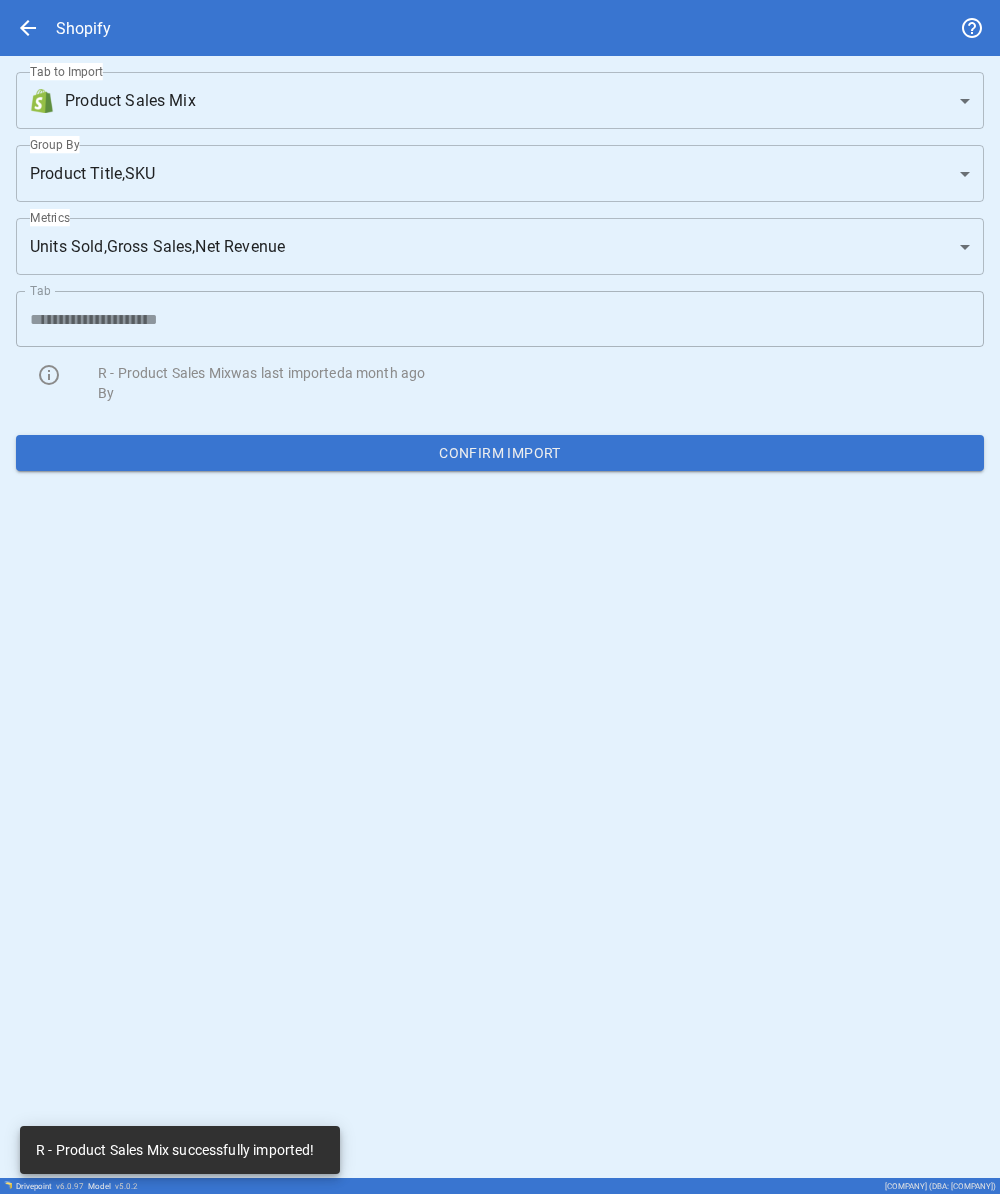 click on "**********" at bounding box center (500, 597) 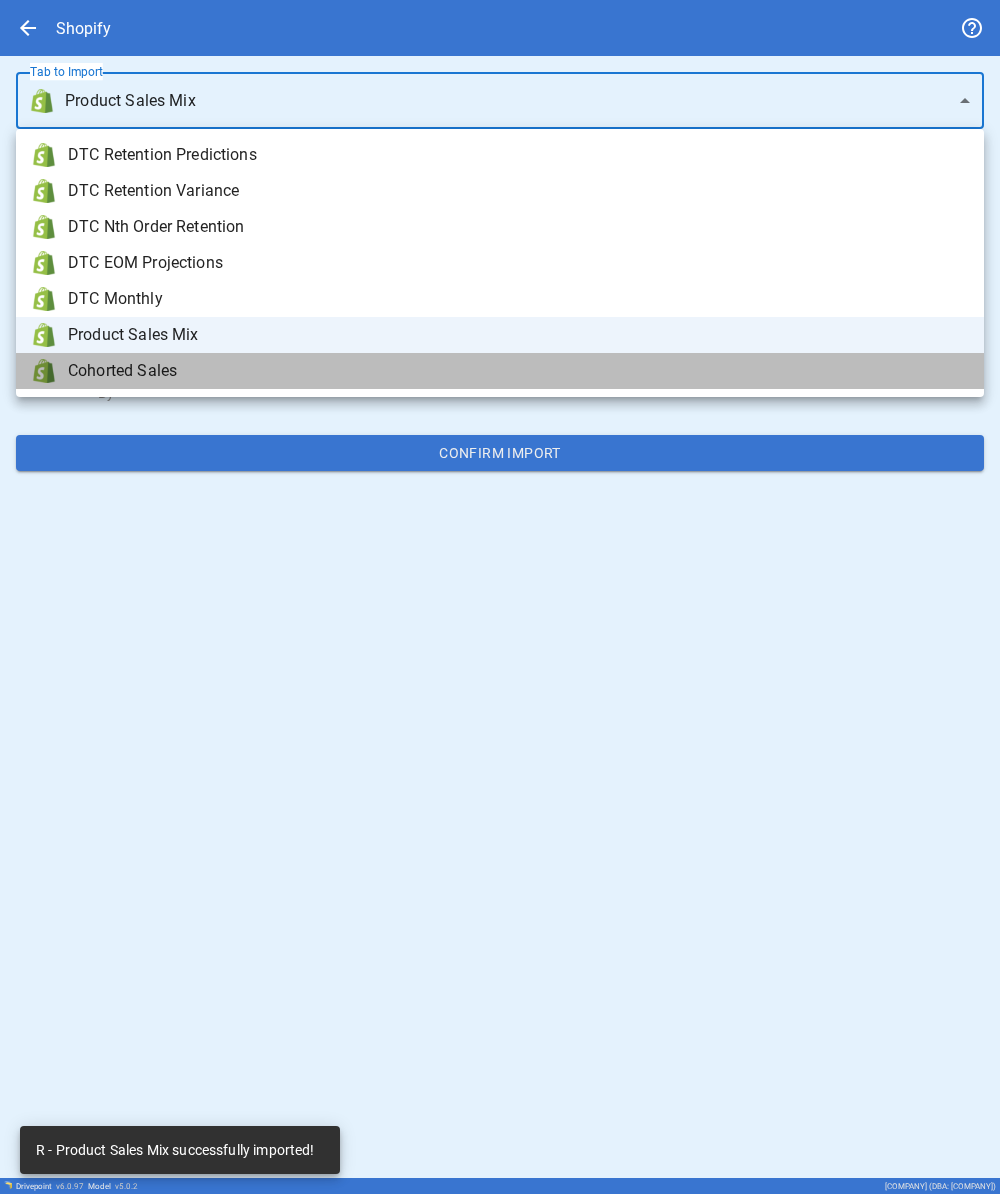 click on "Cohorted Sales" at bounding box center (500, 371) 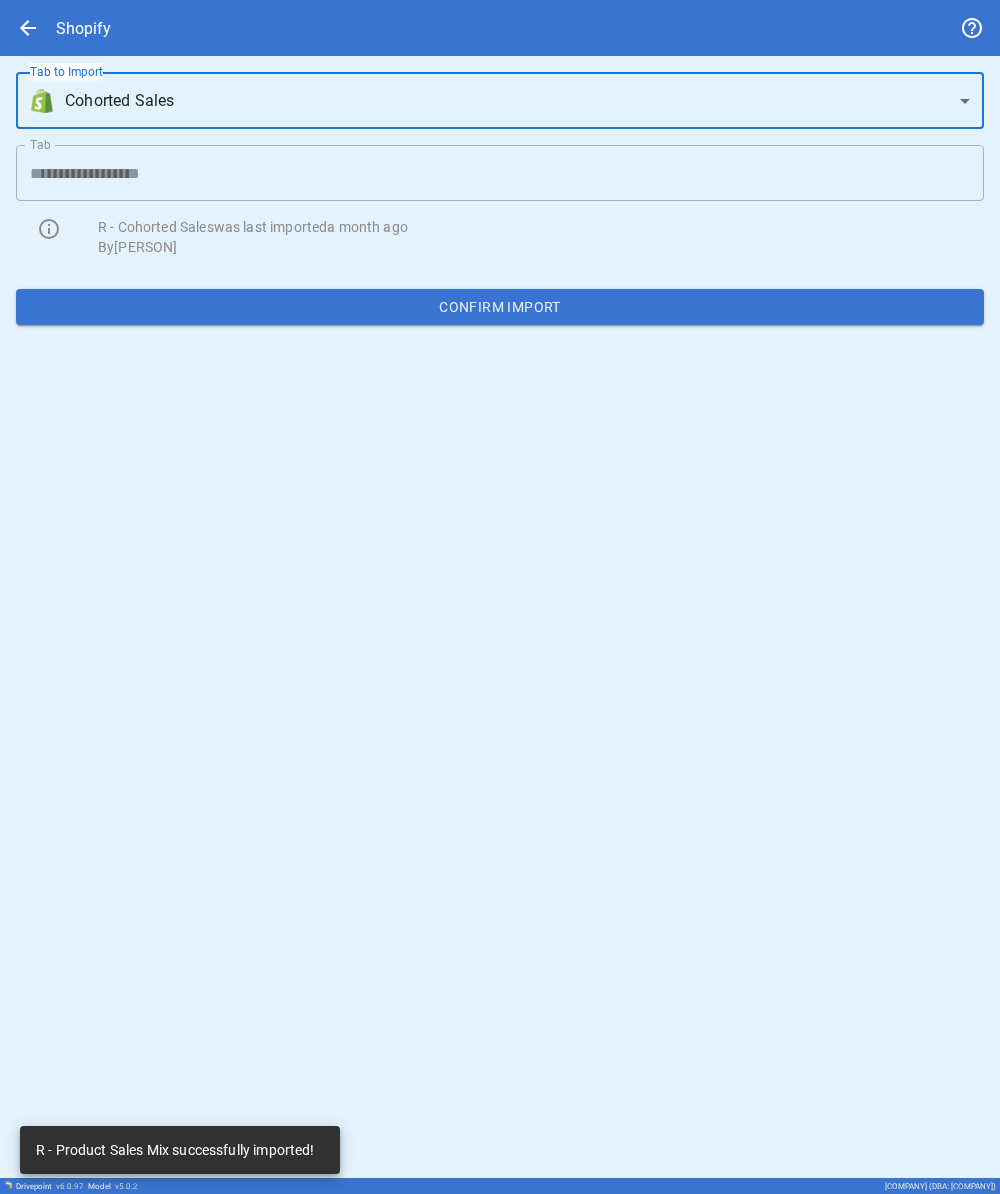 click on "Confirm Import" at bounding box center (500, 307) 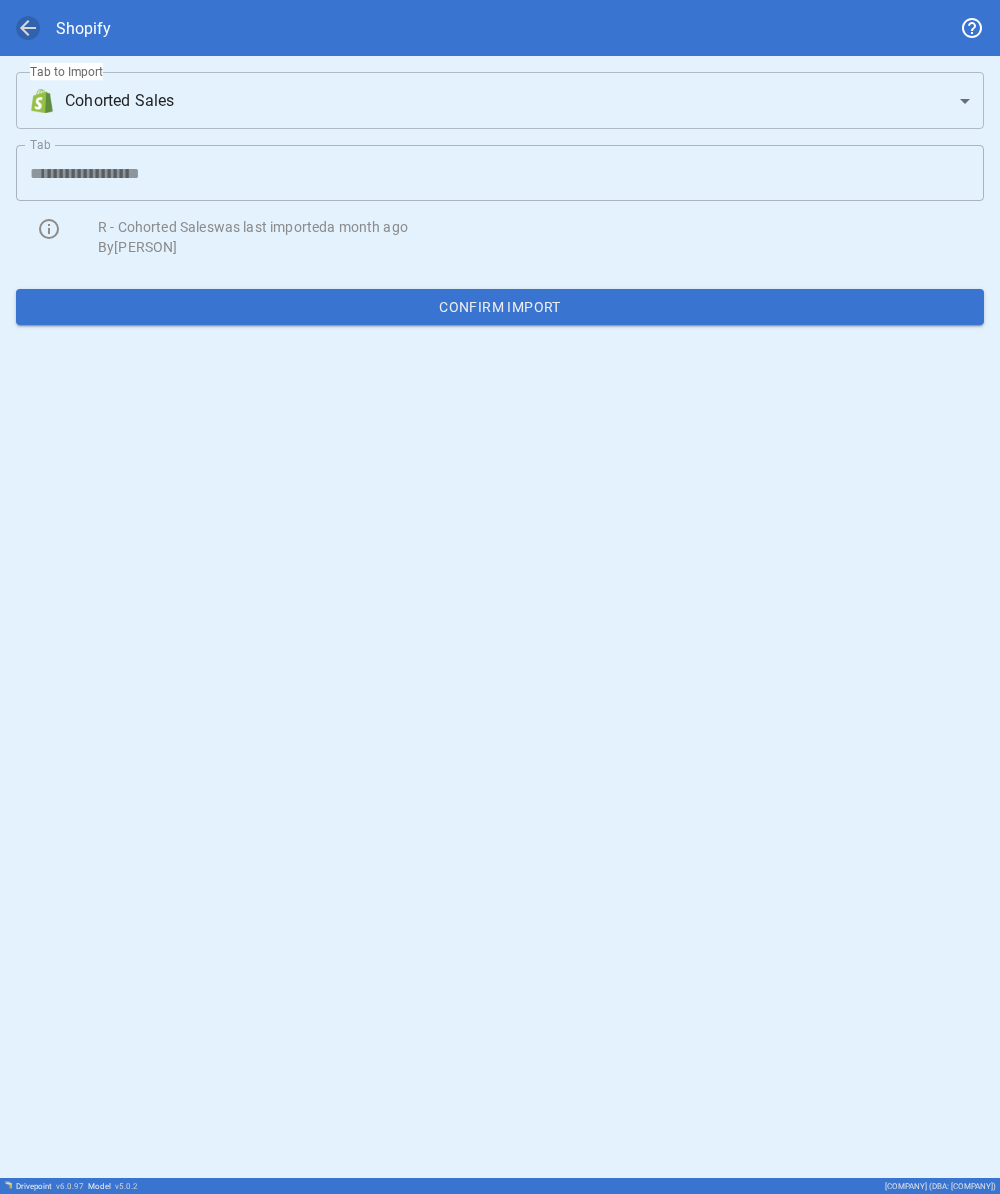 click on "arrow_back" at bounding box center [28, 28] 